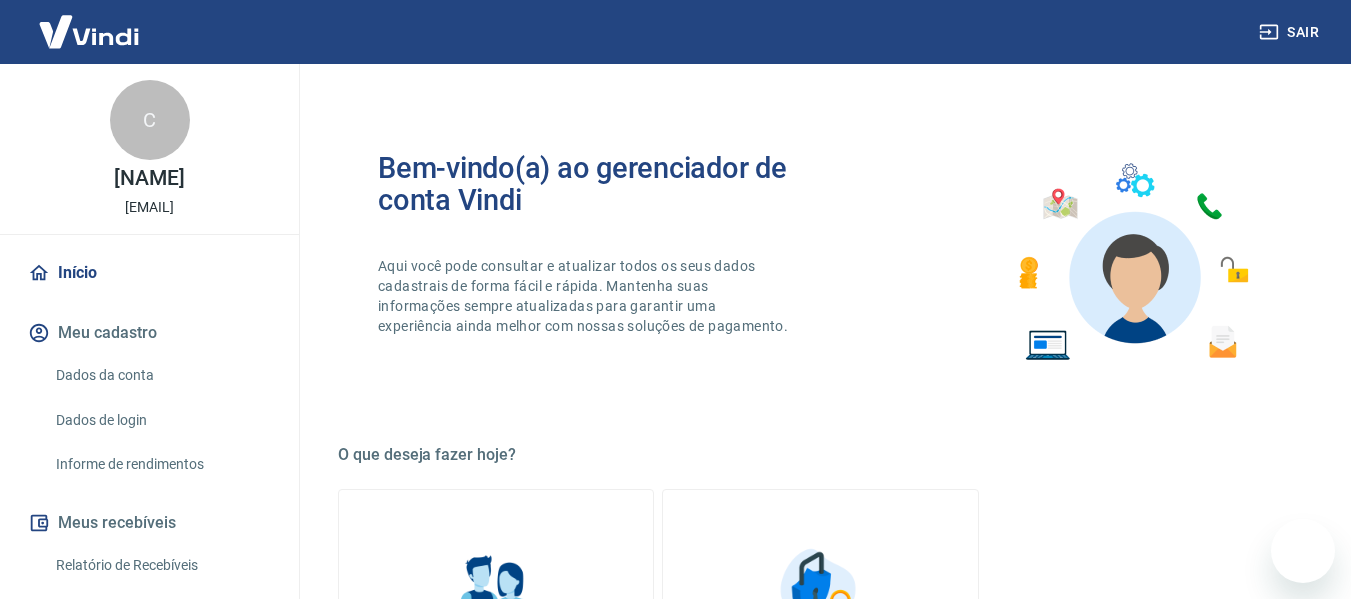 scroll, scrollTop: 1042, scrollLeft: 0, axis: vertical 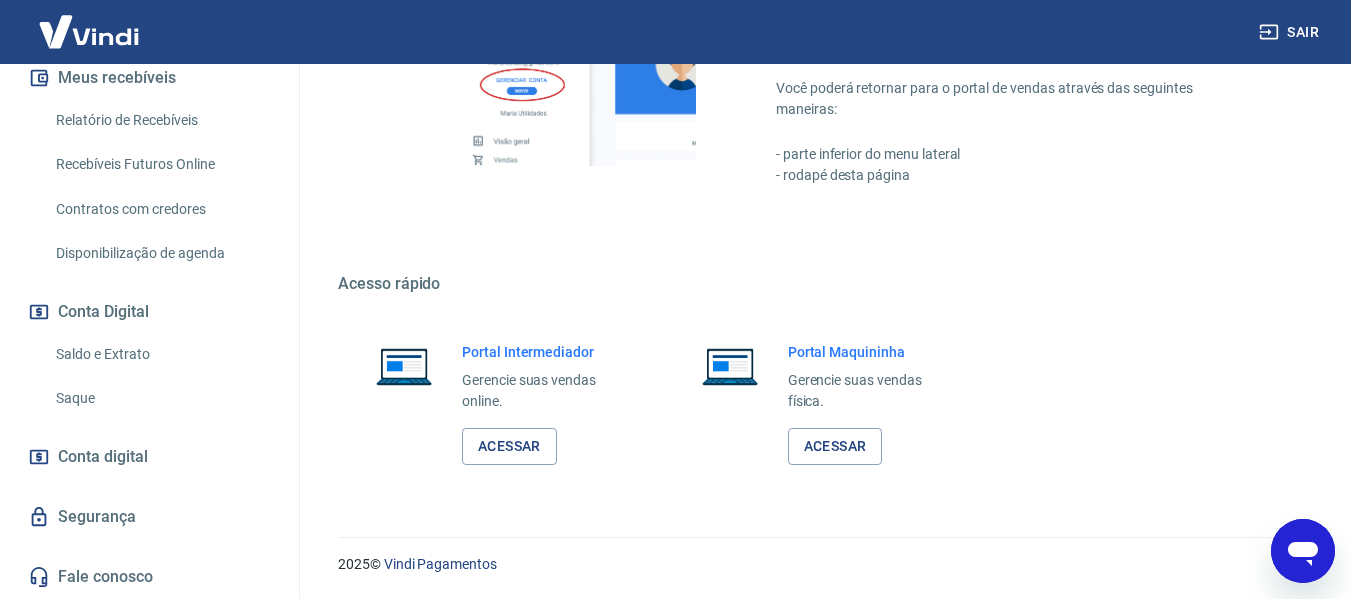 click 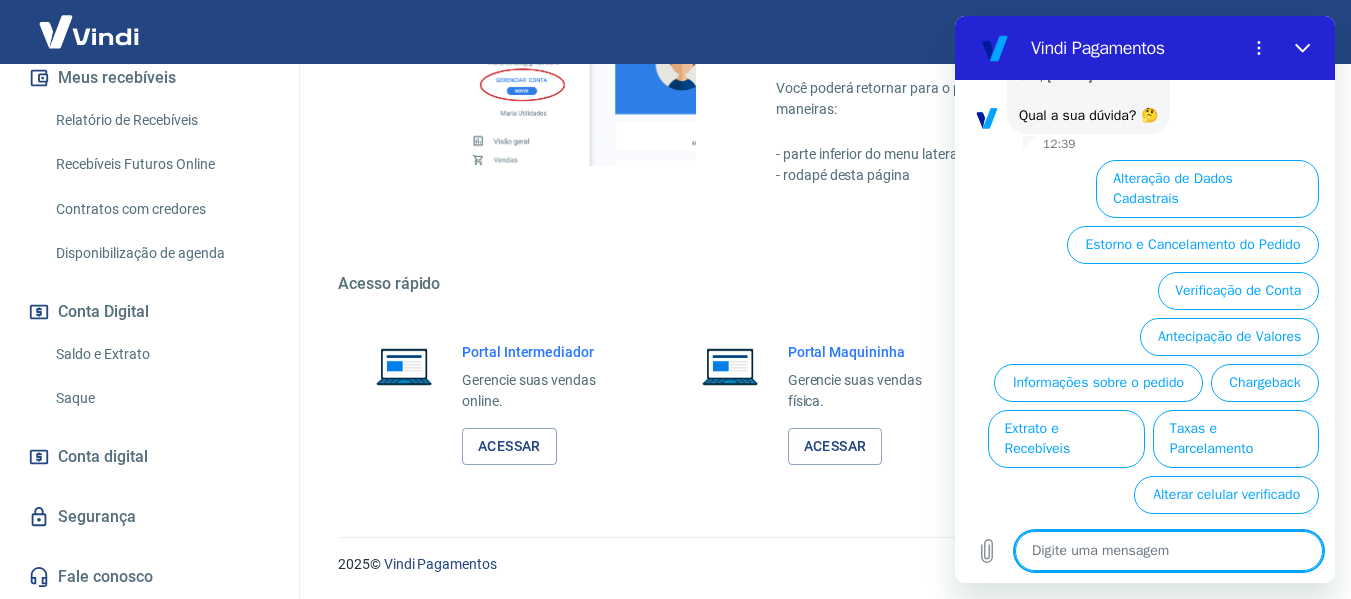 scroll, scrollTop: 174, scrollLeft: 0, axis: vertical 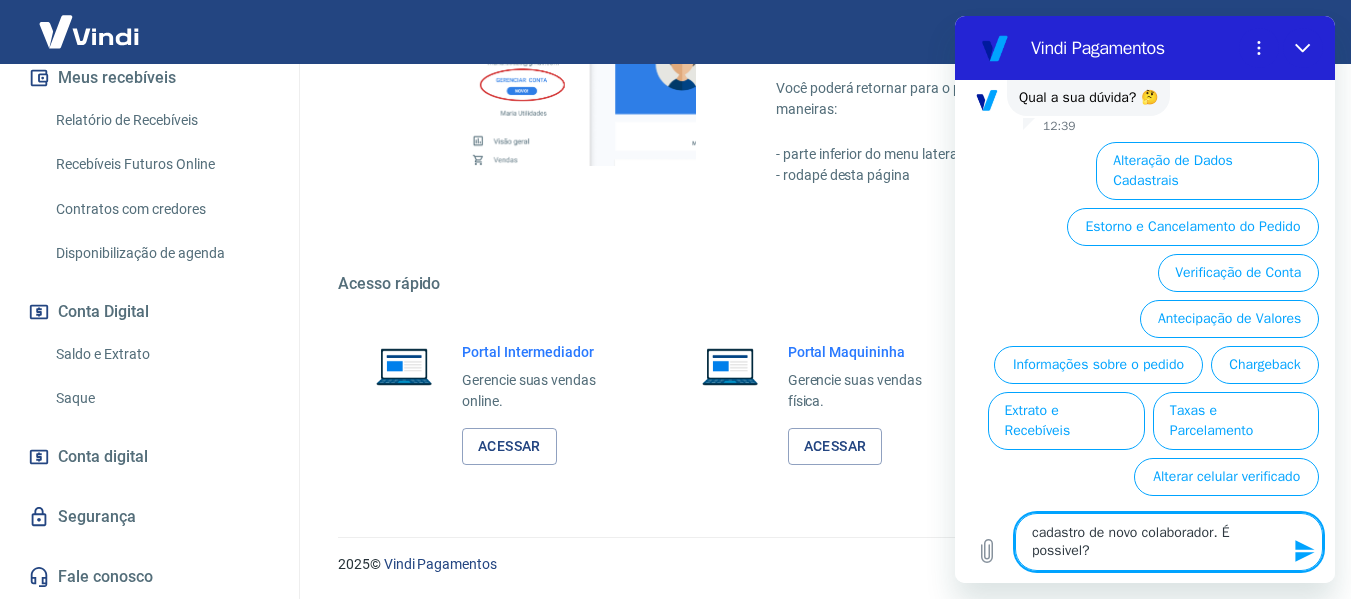 type on "cadastro de novo colaborador. É possivel?" 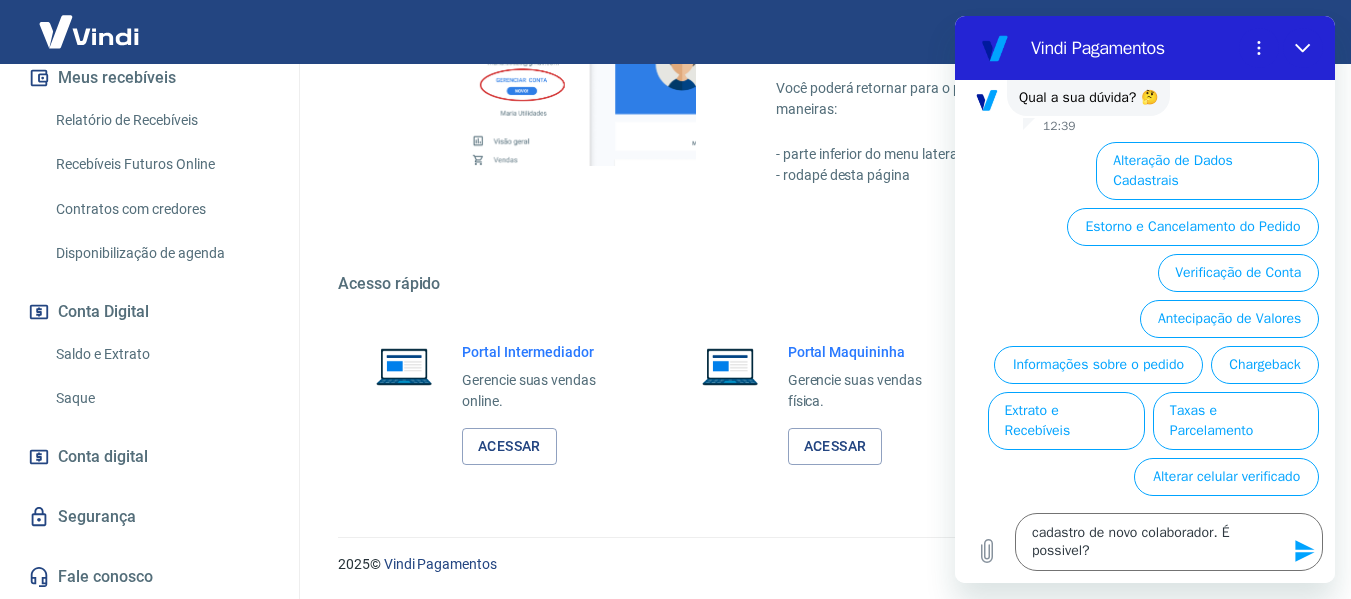 click 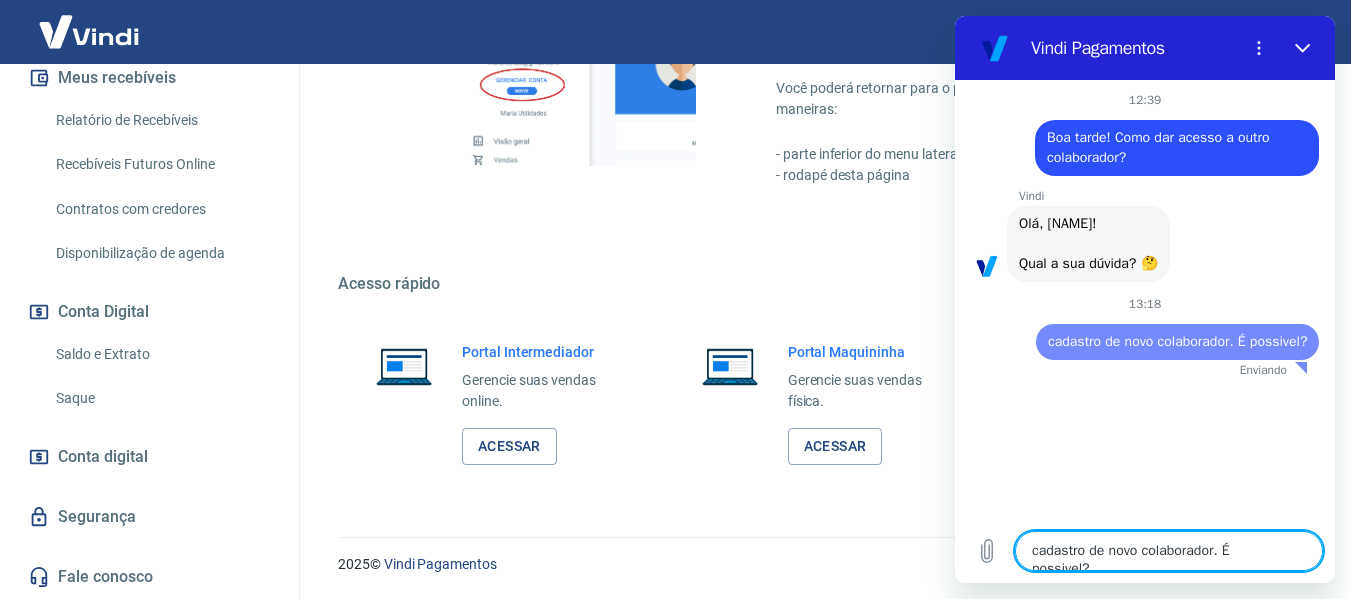 scroll, scrollTop: 0, scrollLeft: 0, axis: both 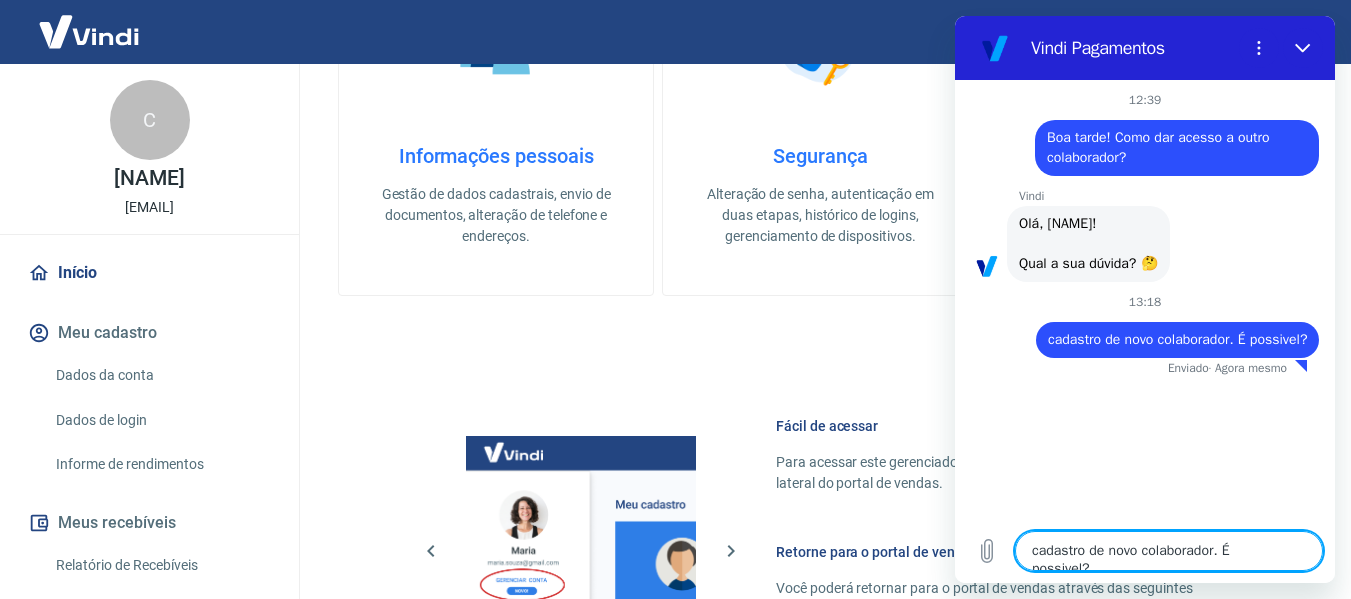 click on "Início" at bounding box center (149, 273) 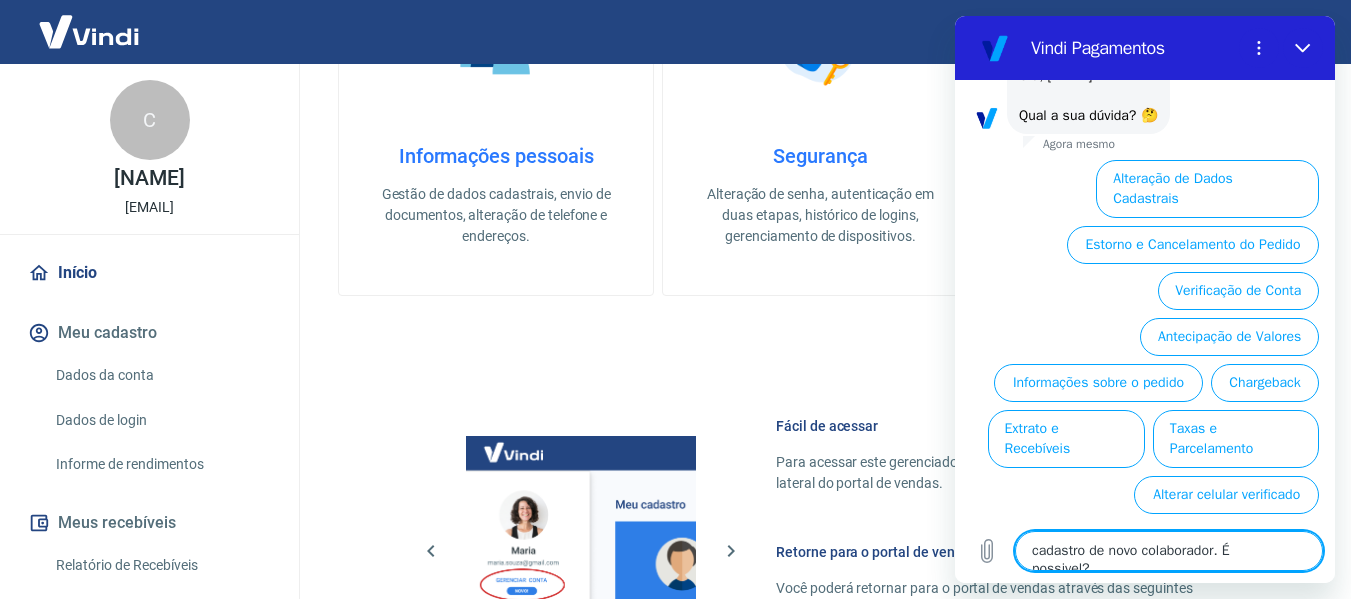 scroll, scrollTop: 396, scrollLeft: 0, axis: vertical 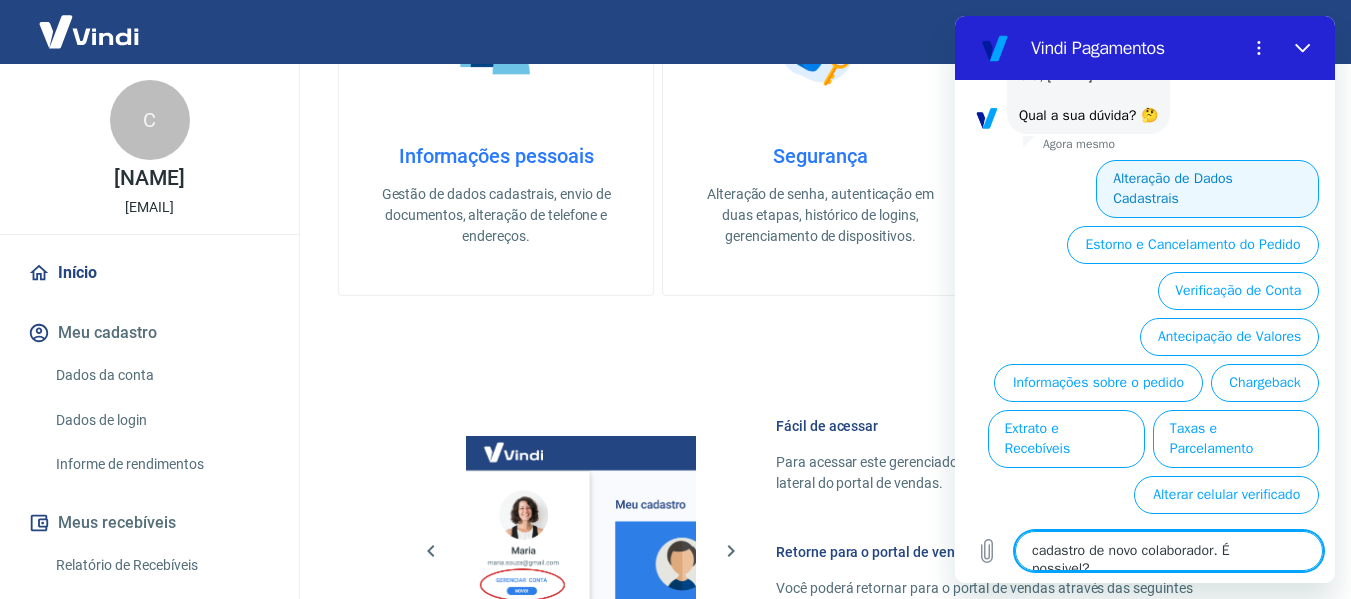 click on "Alteração de Dados Cadastrais" at bounding box center [1207, 189] 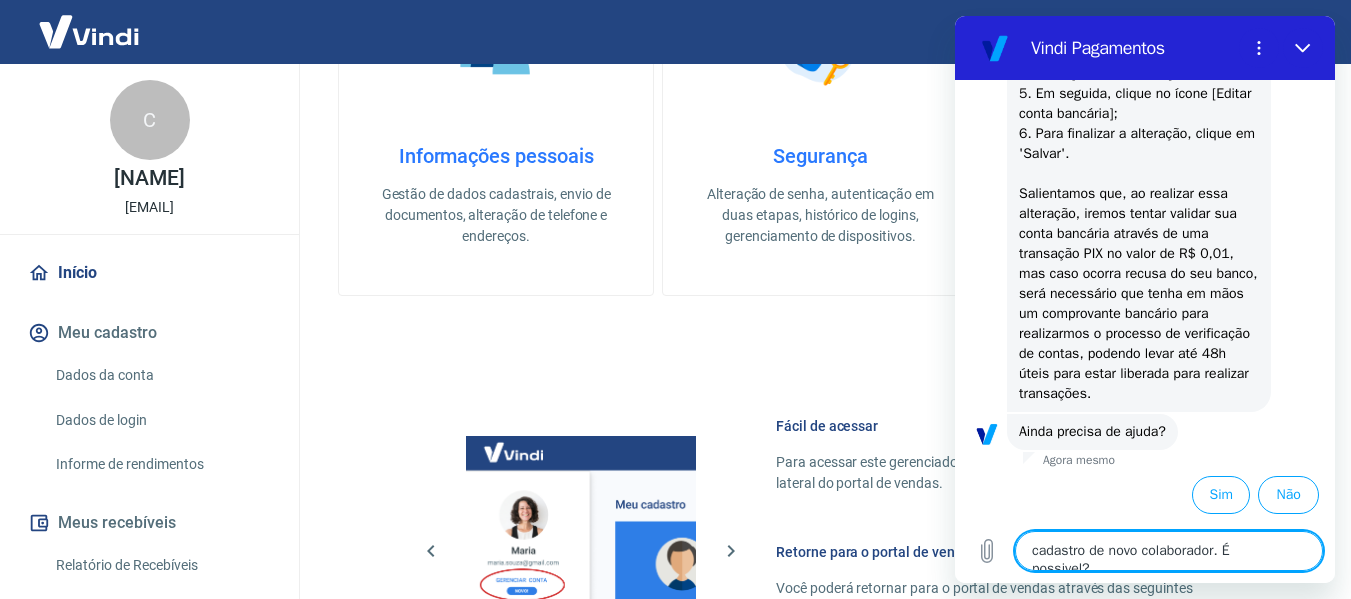 scroll, scrollTop: 766, scrollLeft: 0, axis: vertical 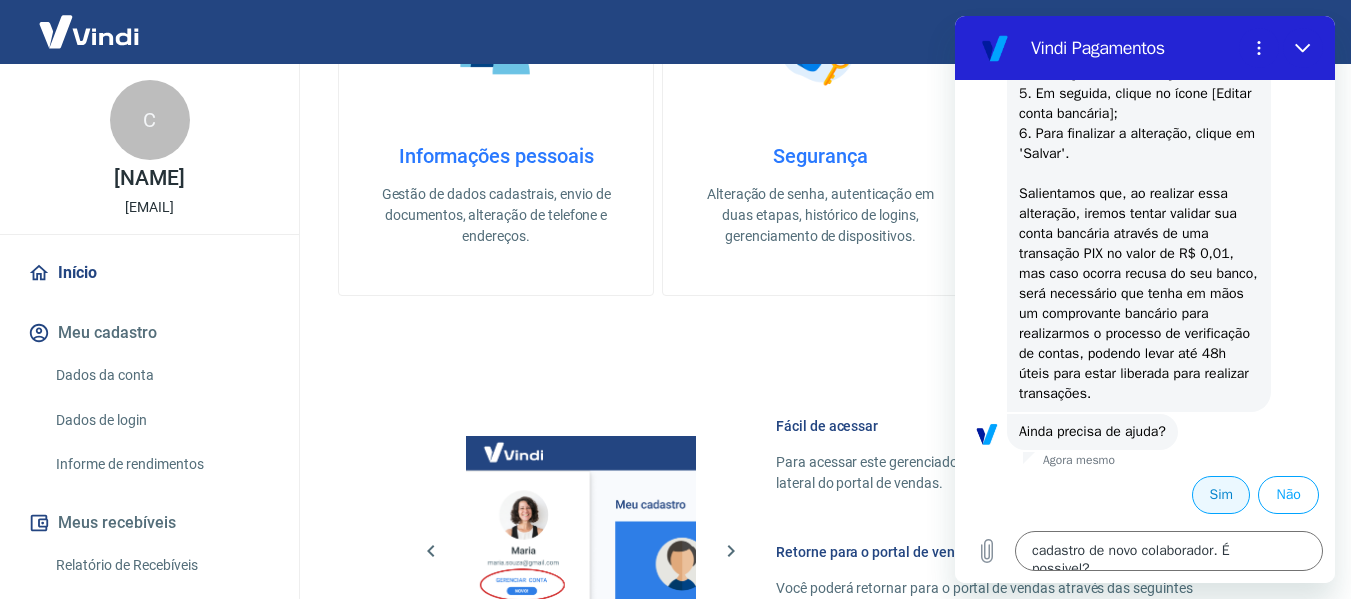 click on "Sim" at bounding box center [1221, 495] 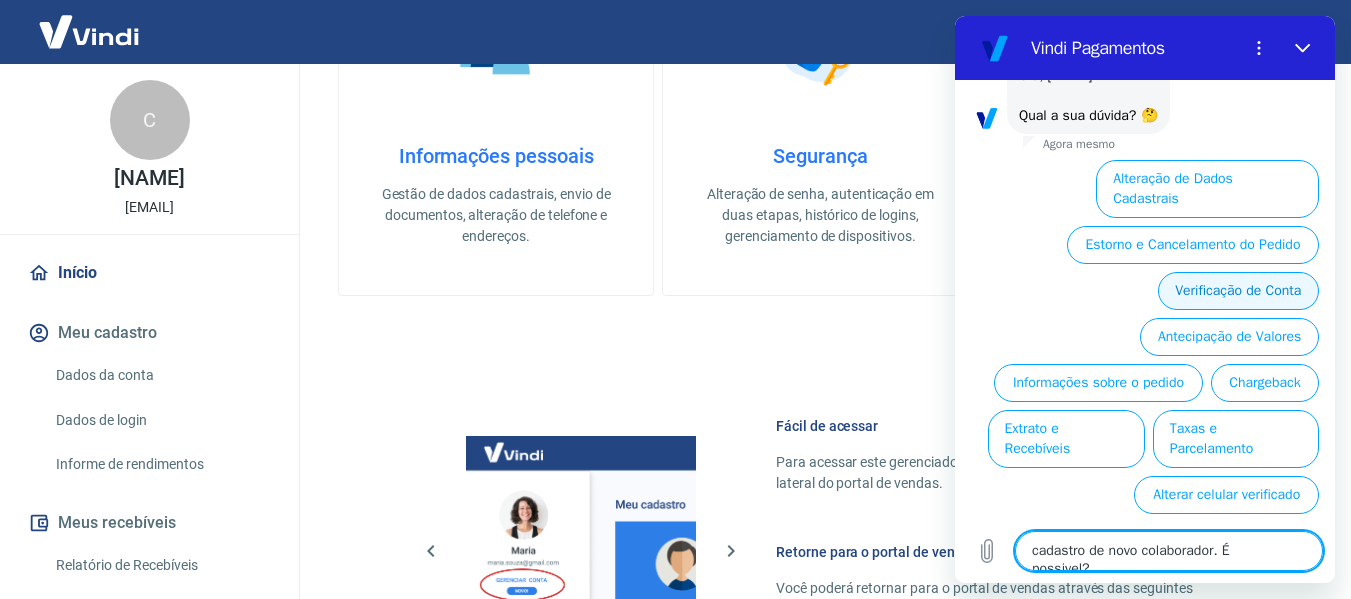 scroll, scrollTop: 1262, scrollLeft: 0, axis: vertical 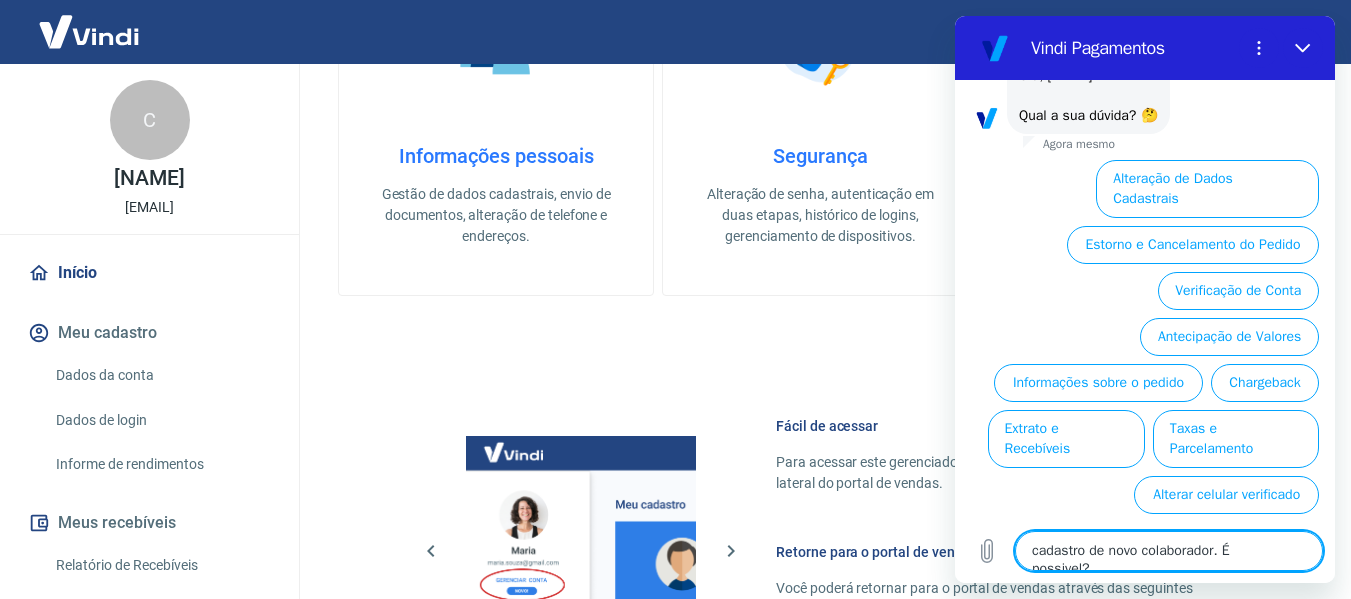 click on "cadastro de novo colaborador. É possivel?" at bounding box center (1169, 551) 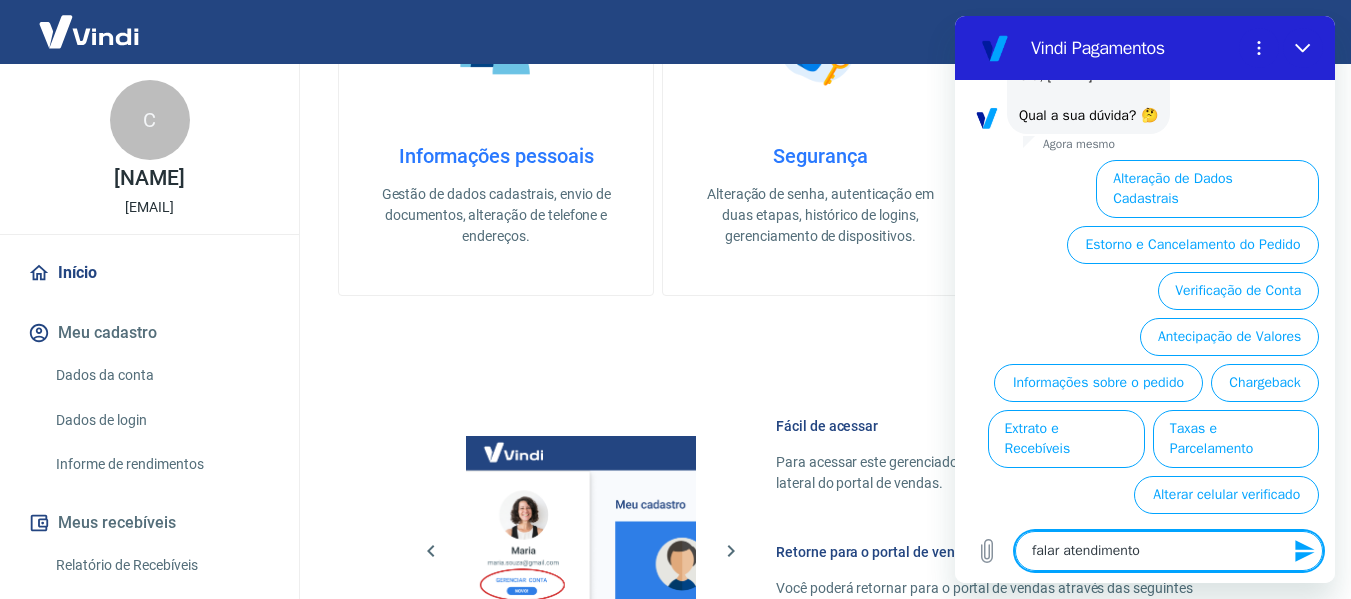 type on "falar atendimento" 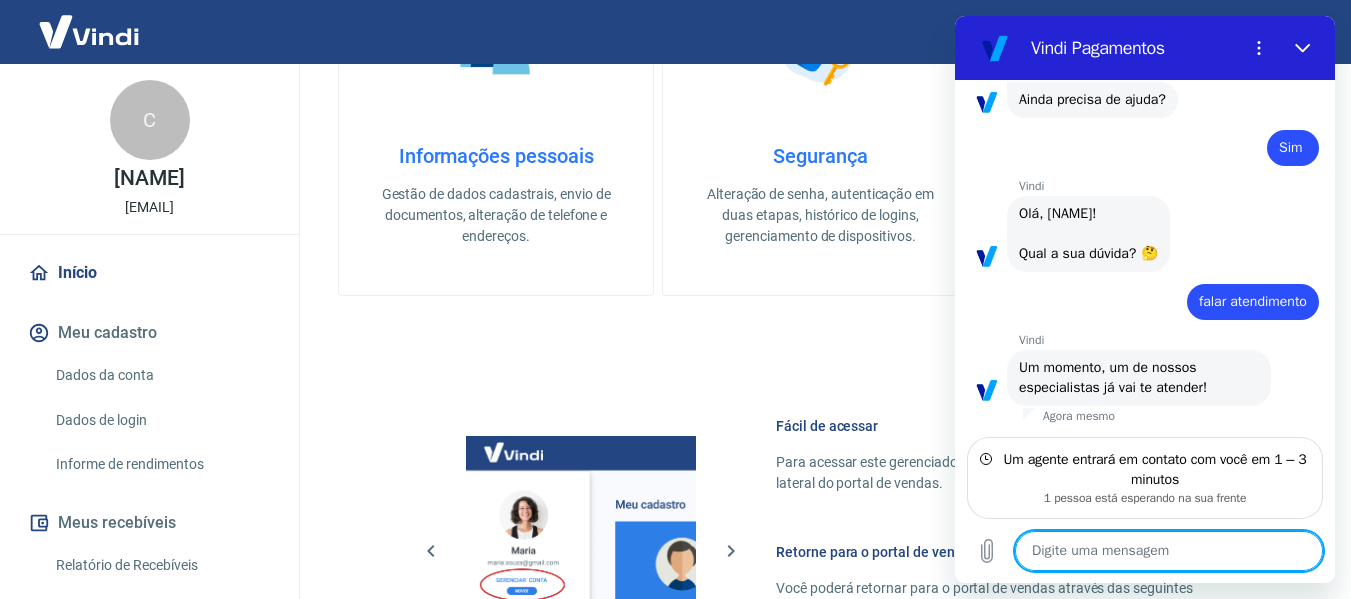 scroll, scrollTop: 1098, scrollLeft: 0, axis: vertical 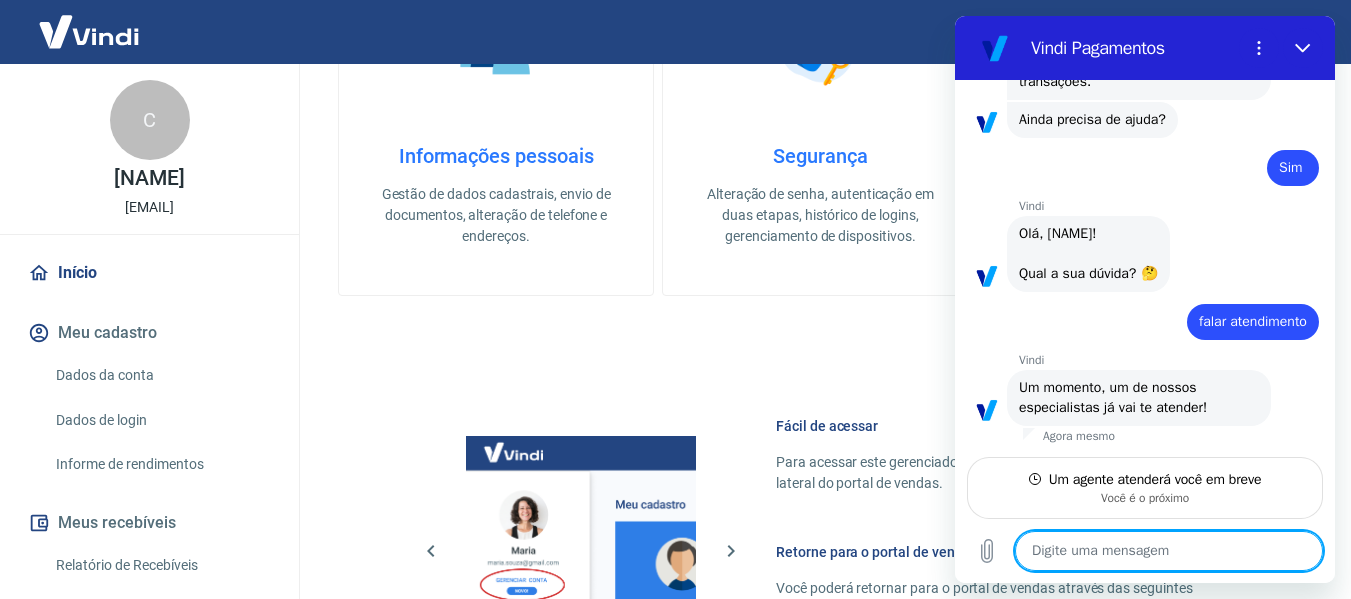 click at bounding box center [1169, 551] 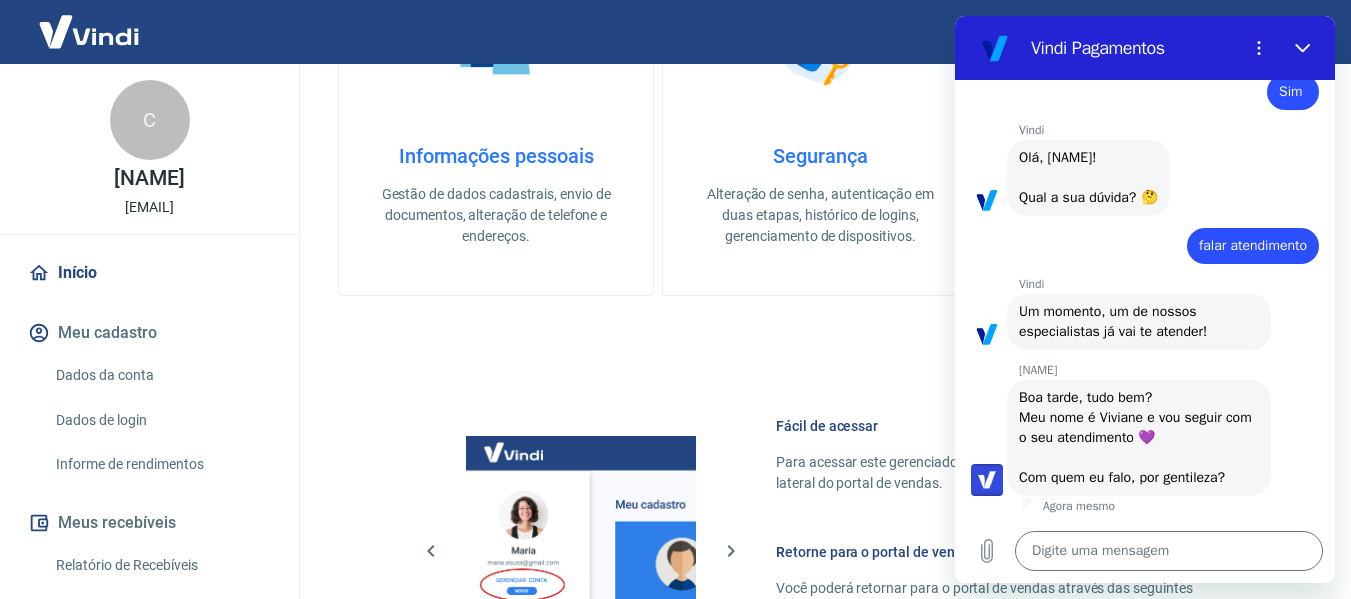 scroll, scrollTop: 1174, scrollLeft: 0, axis: vertical 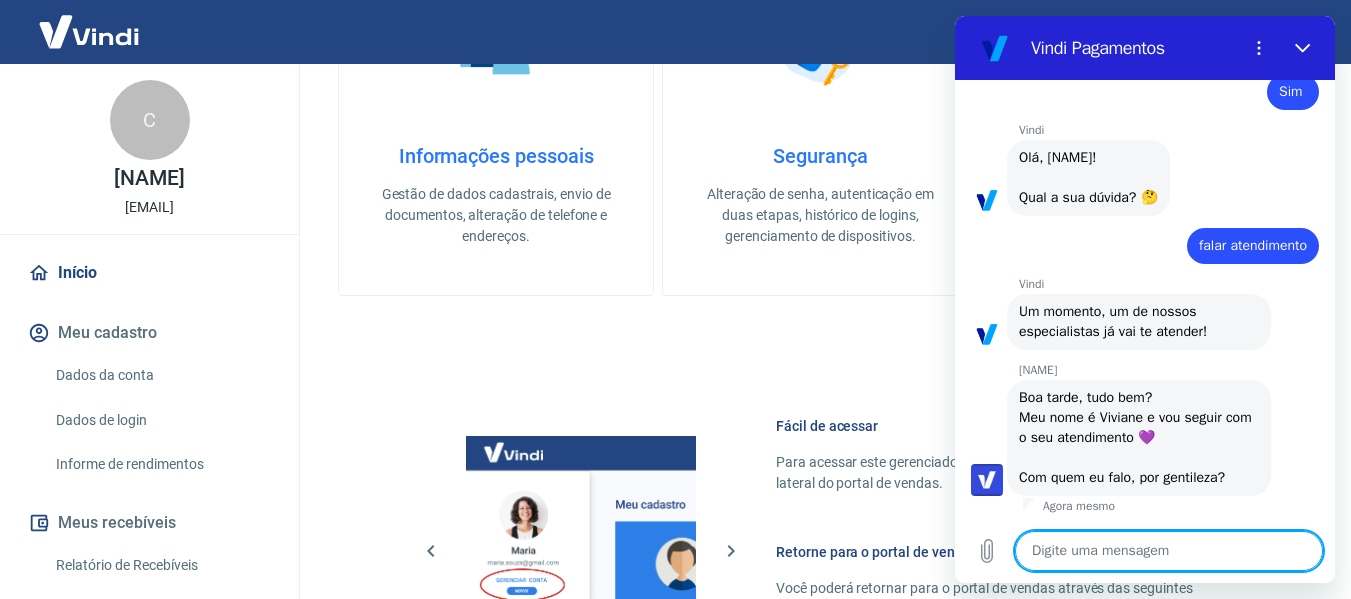 click at bounding box center [1169, 551] 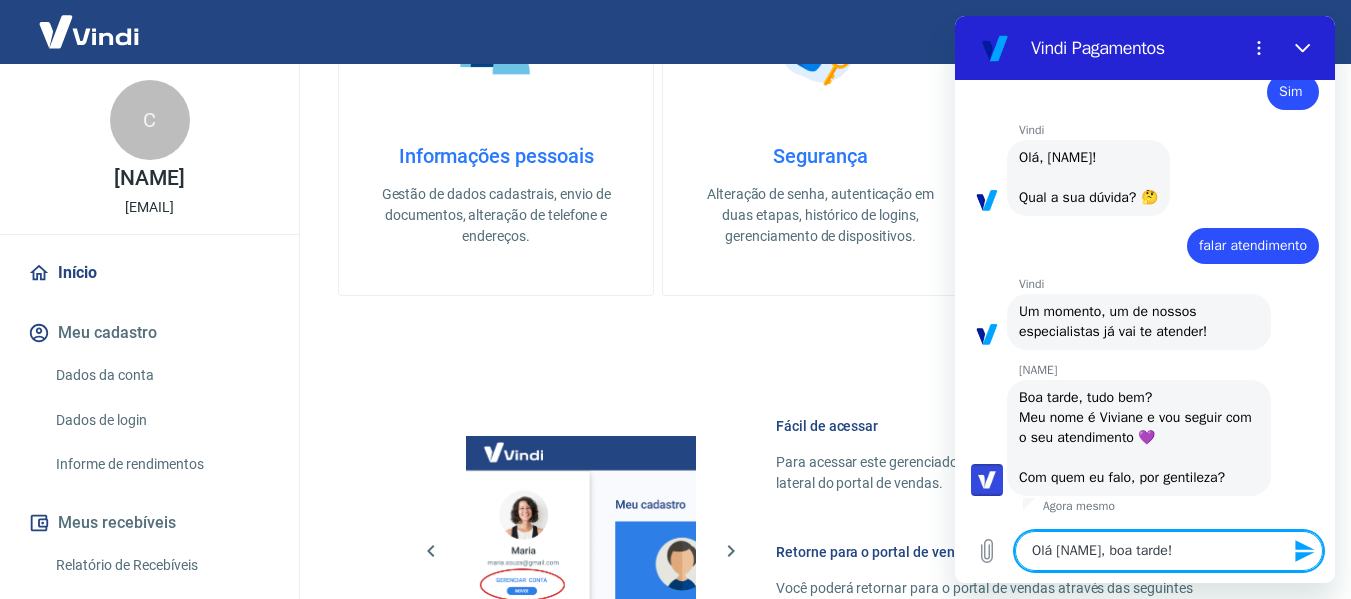 type on "Olá [NAME], boa tarde!" 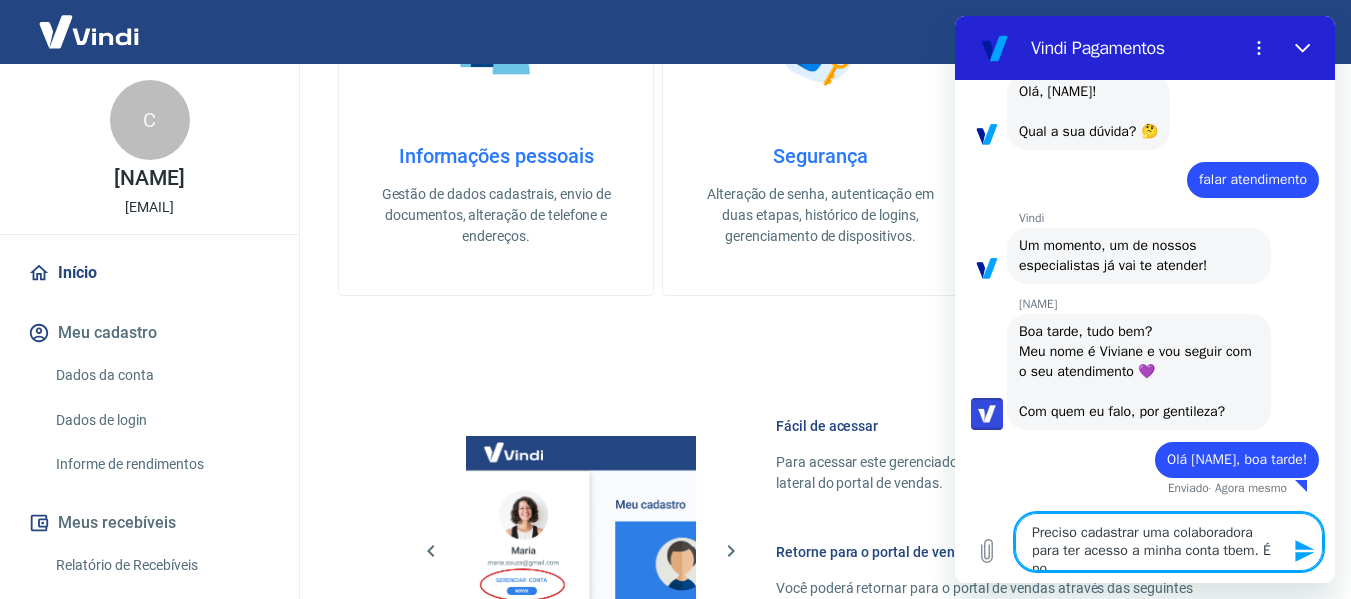 scroll, scrollTop: 1258, scrollLeft: 0, axis: vertical 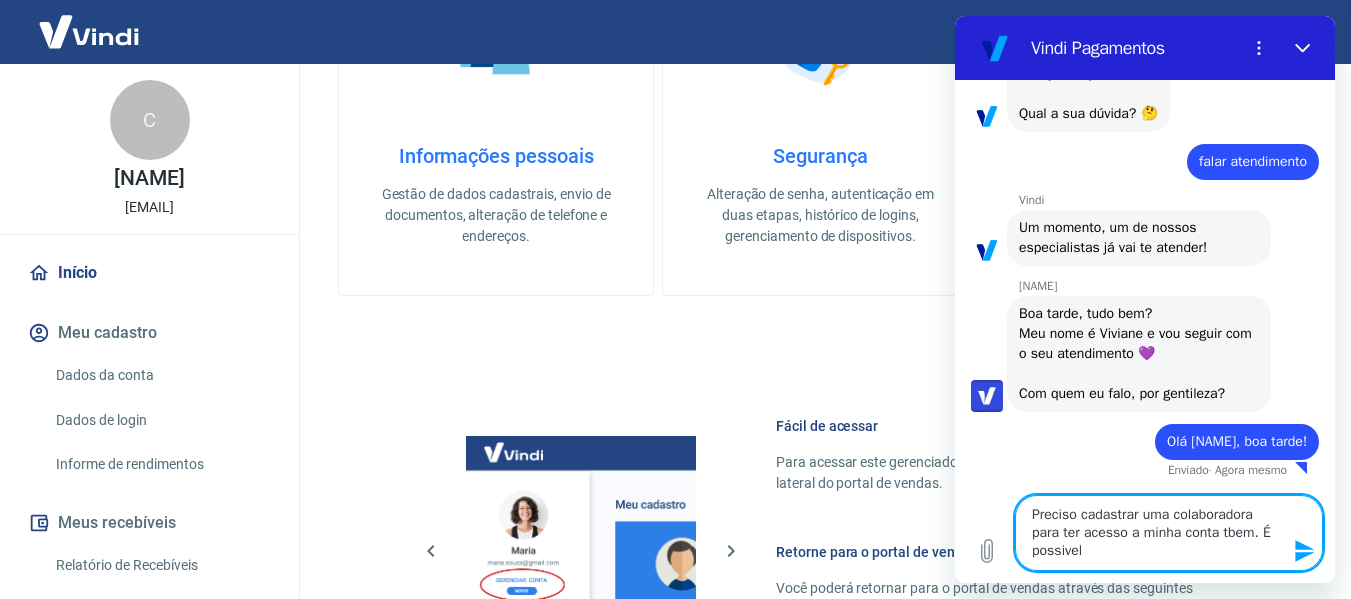 type on "Preciso cadastrar uma colaboradora para ter acesso a minha conta tbem. É possivel?" 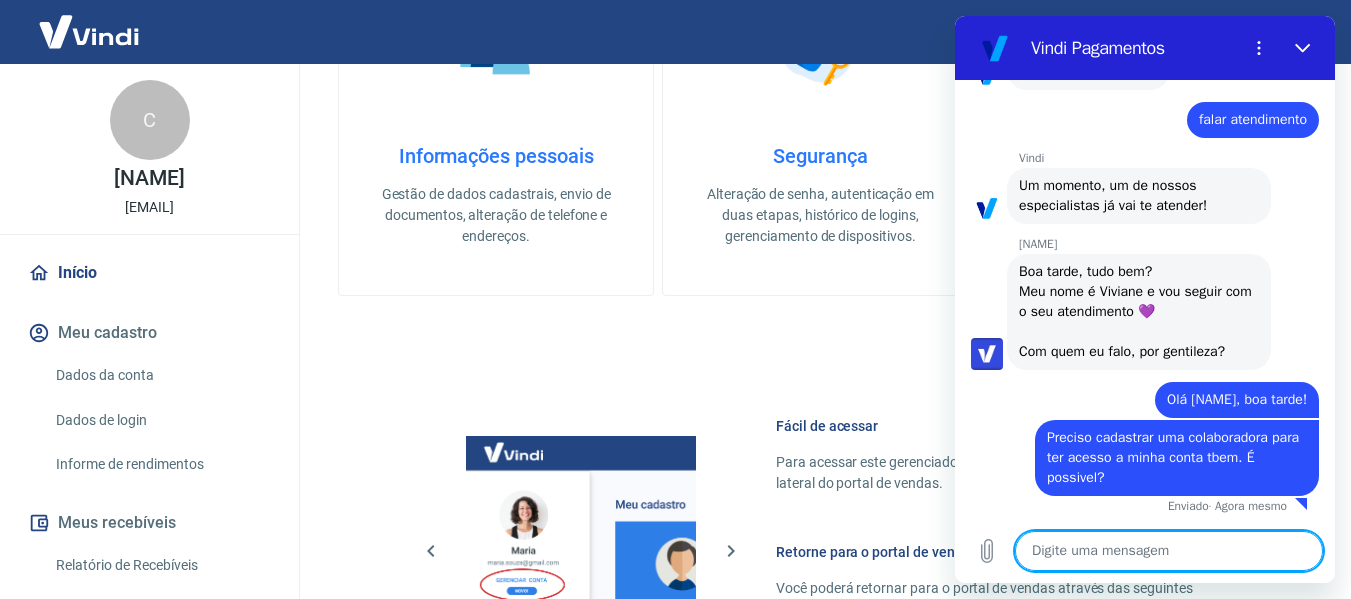 scroll, scrollTop: 1300, scrollLeft: 0, axis: vertical 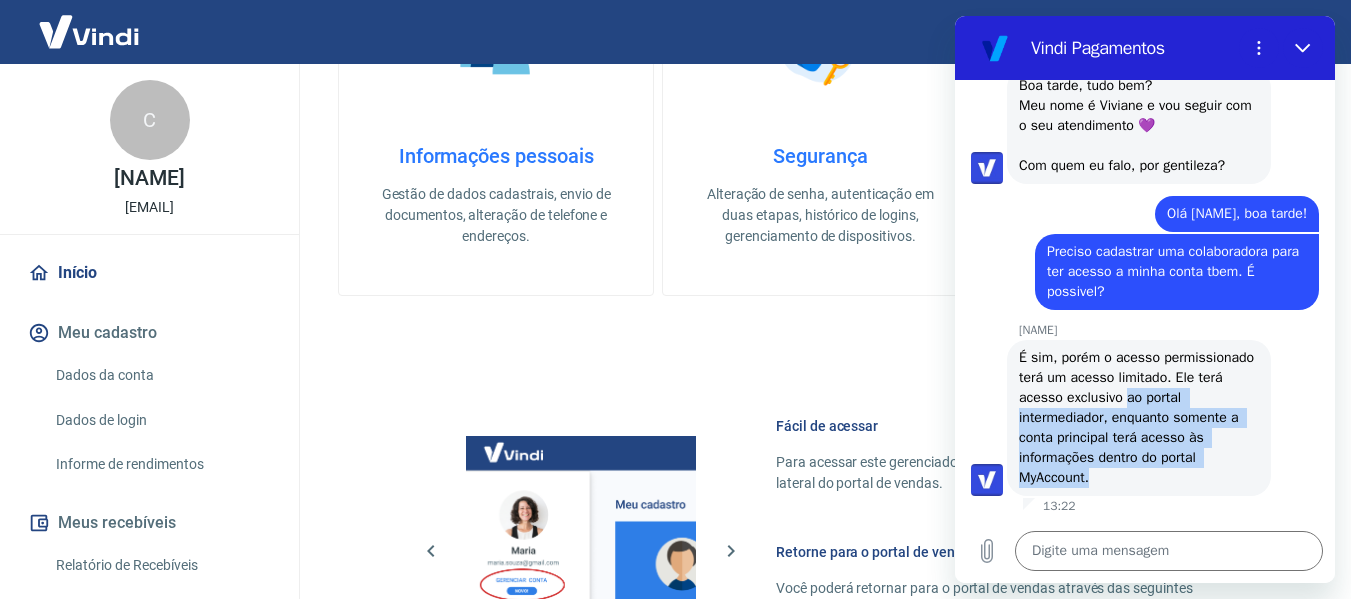 drag, startPoint x: 1238, startPoint y: 401, endPoint x: 1232, endPoint y: 471, distance: 70.256676 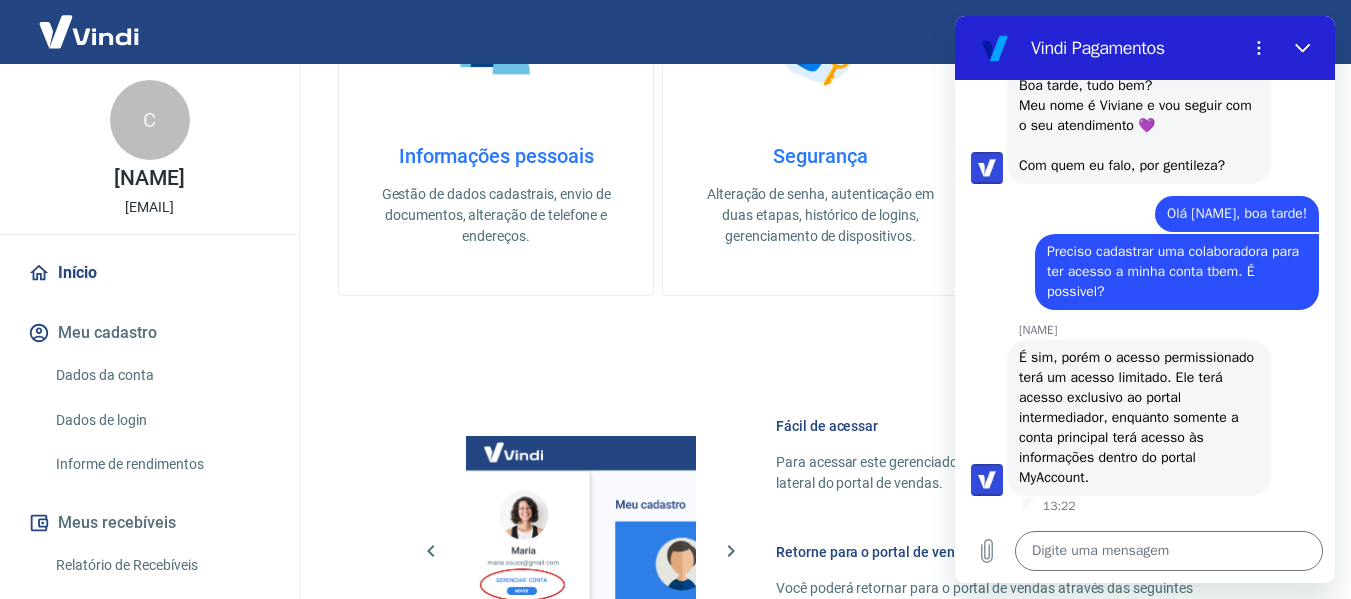 click on "[NAME] diz: É sim, porém o acesso permissionado terá um acesso limitado. Ele terá acesso exclusivo ao portal intermediador, enquanto somente a conta principal terá acesso às informações dentro do portal MyAccount." at bounding box center [1139, 418] 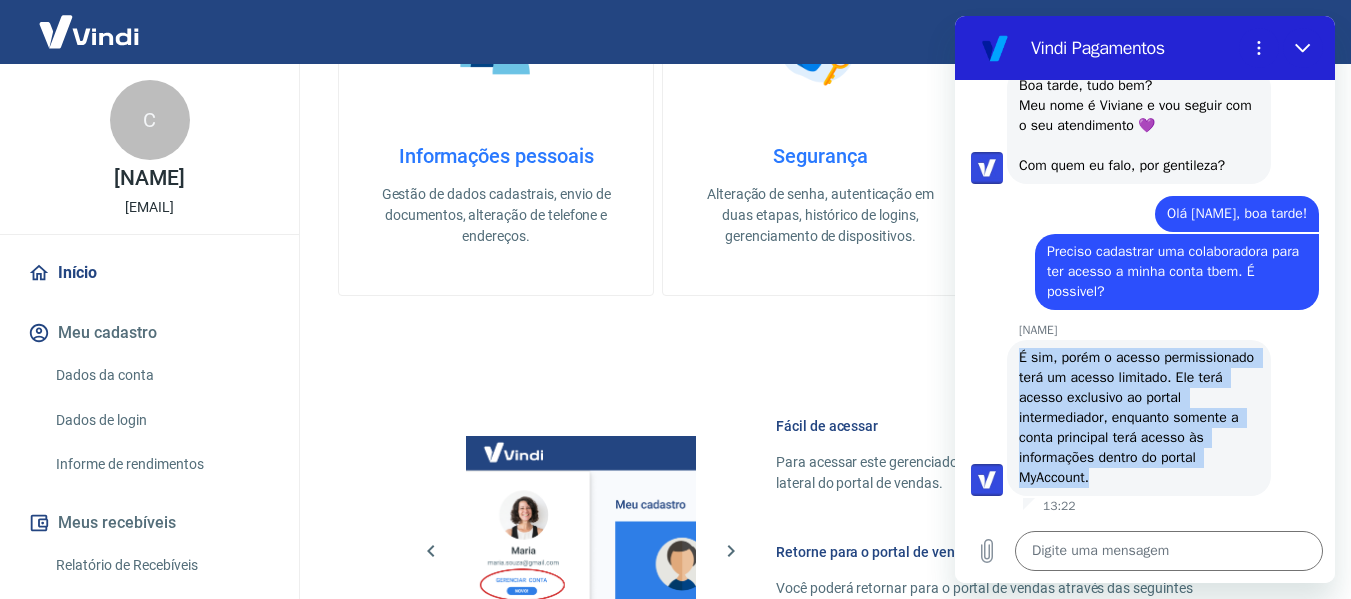 click on "[NAME] diz: É sim, porém o acesso permissionado terá um acesso limitado. Ele terá acesso exclusivo ao portal intermediador, enquanto somente a conta principal terá acesso às informações dentro do portal MyAccount." at bounding box center [1139, 418] 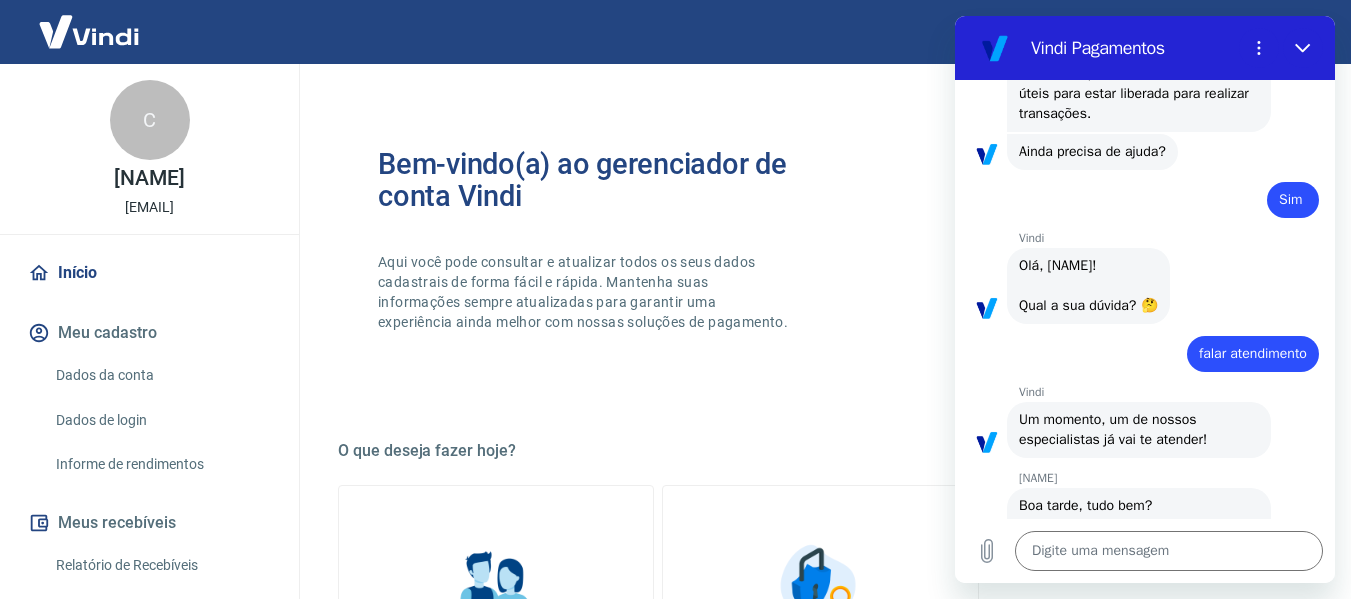 scroll, scrollTop: 0, scrollLeft: 0, axis: both 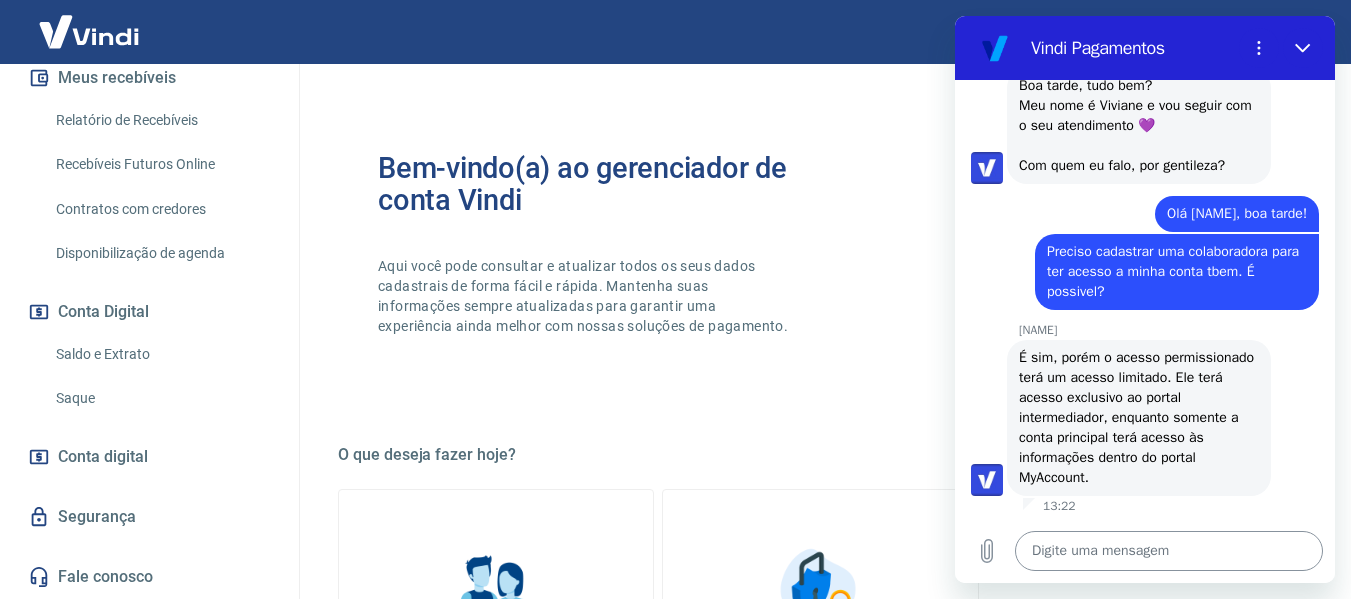 click at bounding box center (1169, 551) 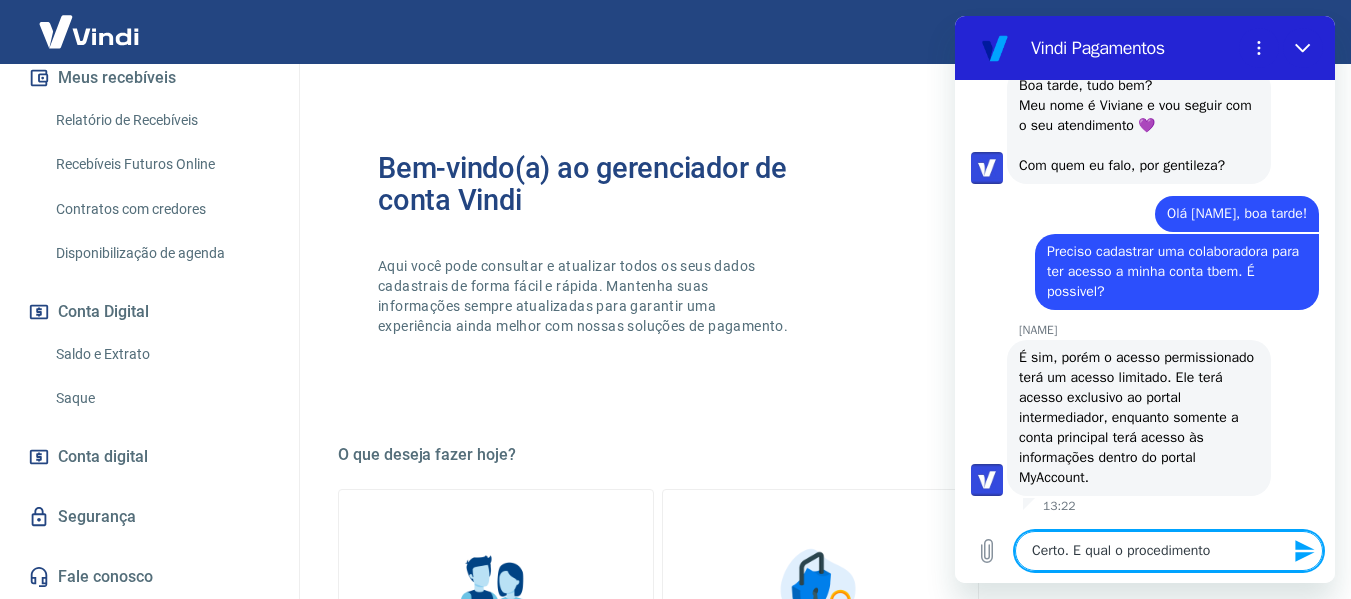type on "Certo. E qual o procedimento/" 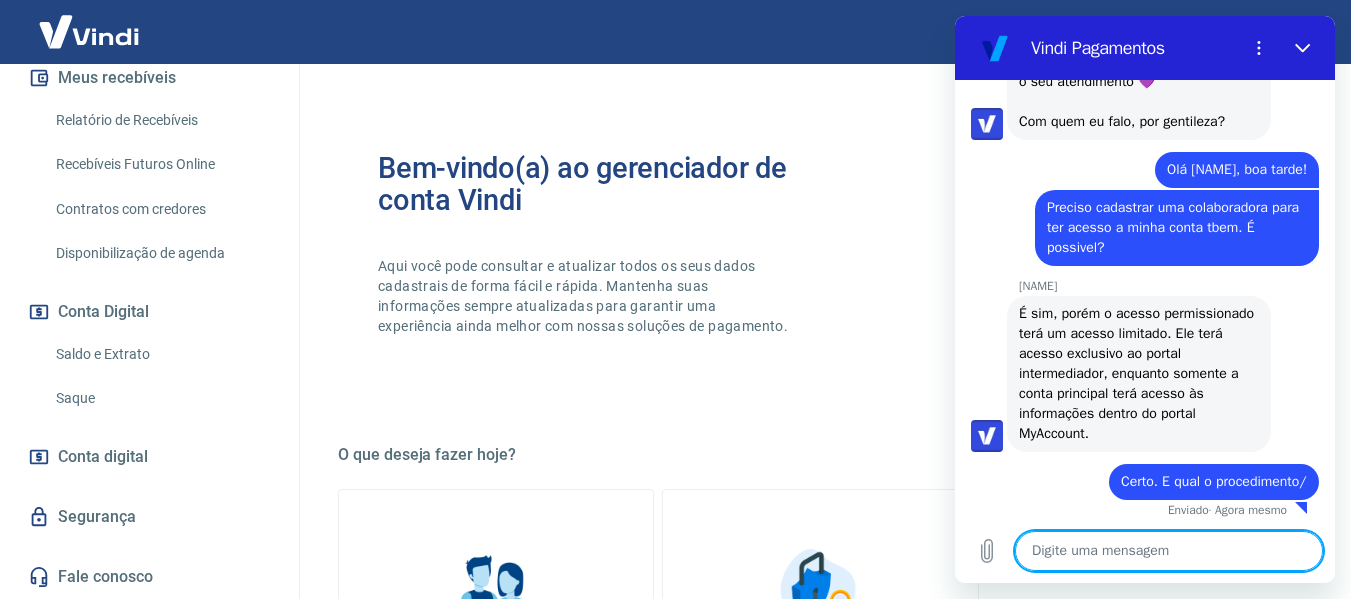 type on "?" 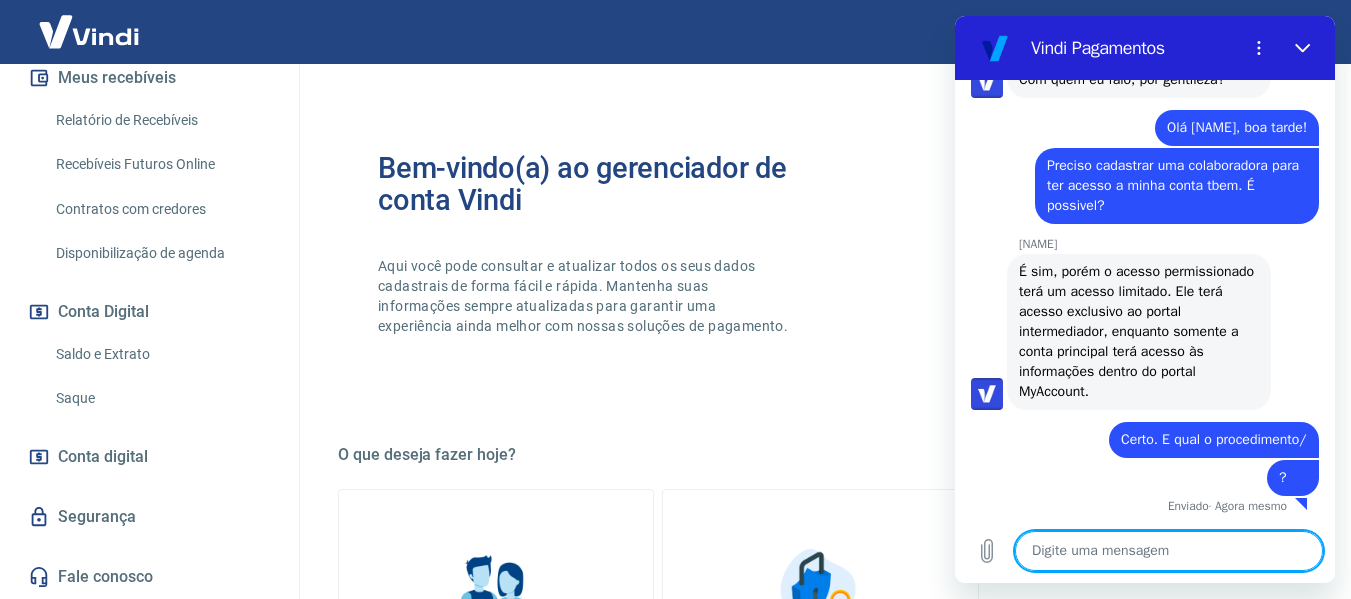 scroll, scrollTop: 1572, scrollLeft: 0, axis: vertical 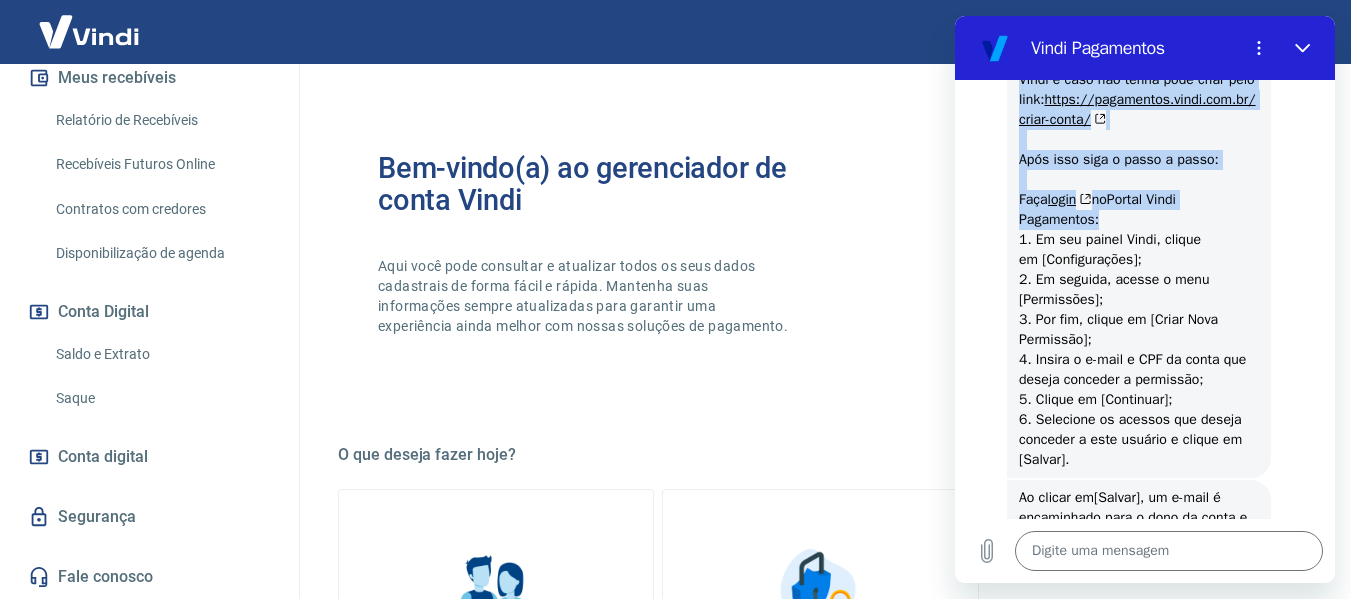 drag, startPoint x: 1024, startPoint y: 136, endPoint x: 1174, endPoint y: 318, distance: 235.84741 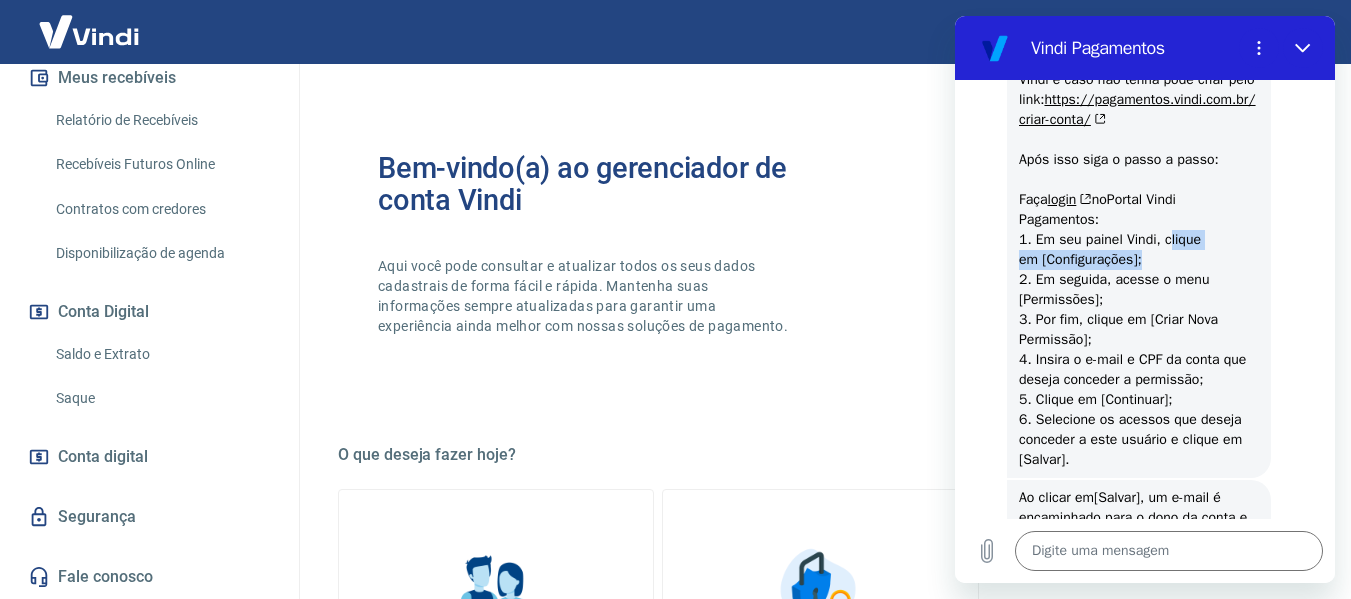 drag, startPoint x: 1166, startPoint y: 338, endPoint x: 1181, endPoint y: 365, distance: 30.88689 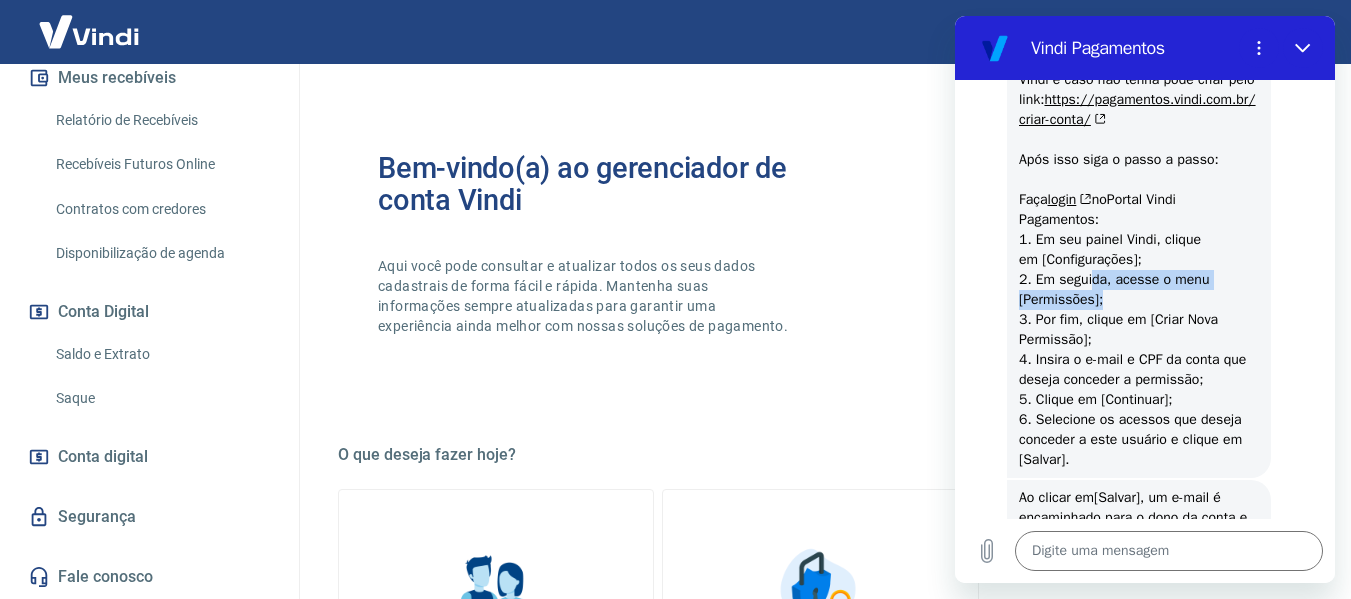drag, startPoint x: 1092, startPoint y: 383, endPoint x: 1137, endPoint y: 409, distance: 51.971146 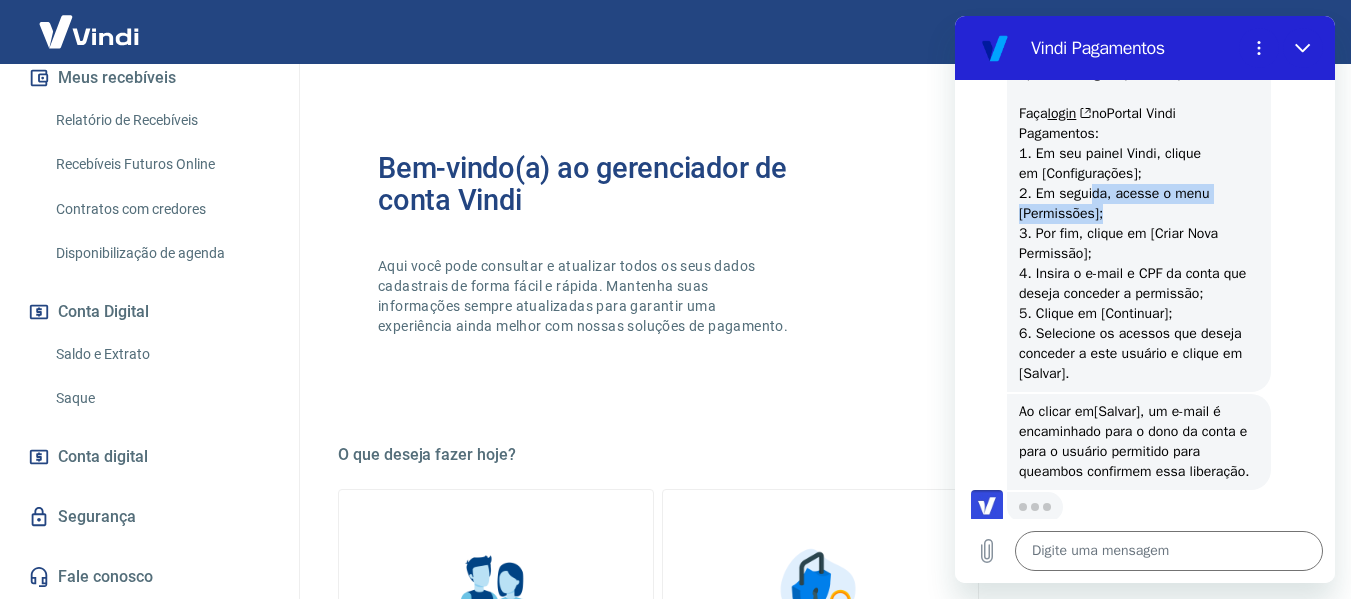 scroll, scrollTop: 2176, scrollLeft: 0, axis: vertical 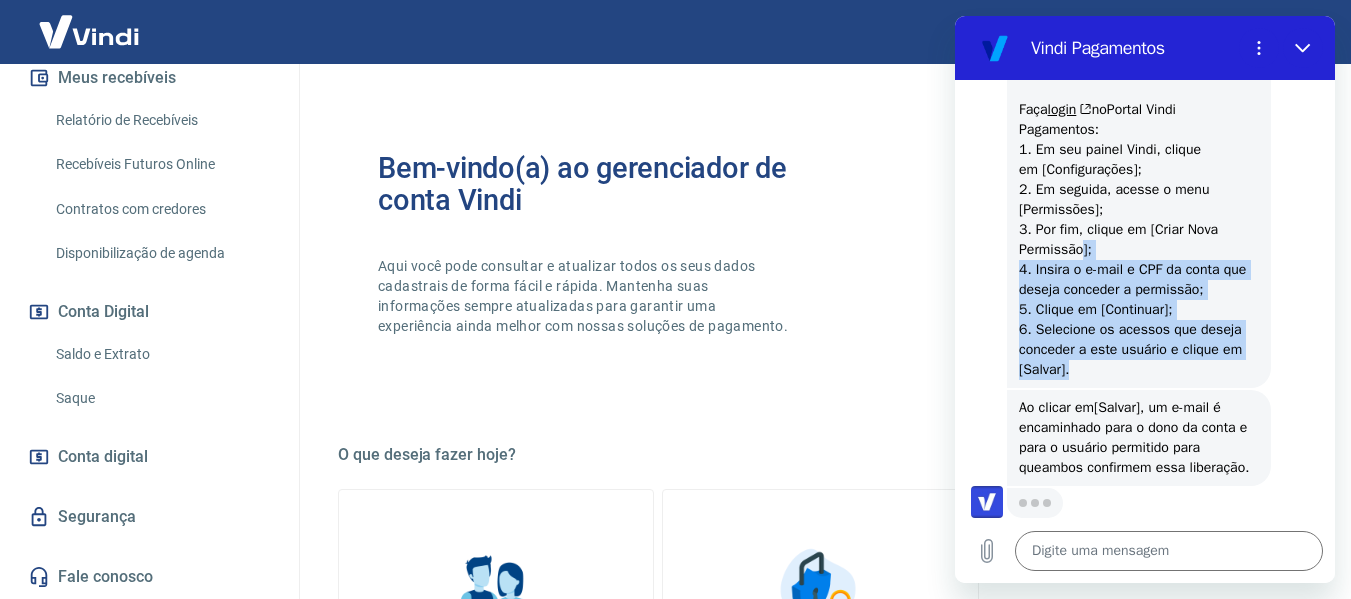 drag, startPoint x: 1124, startPoint y: 243, endPoint x: 1165, endPoint y: 374, distance: 137.26616 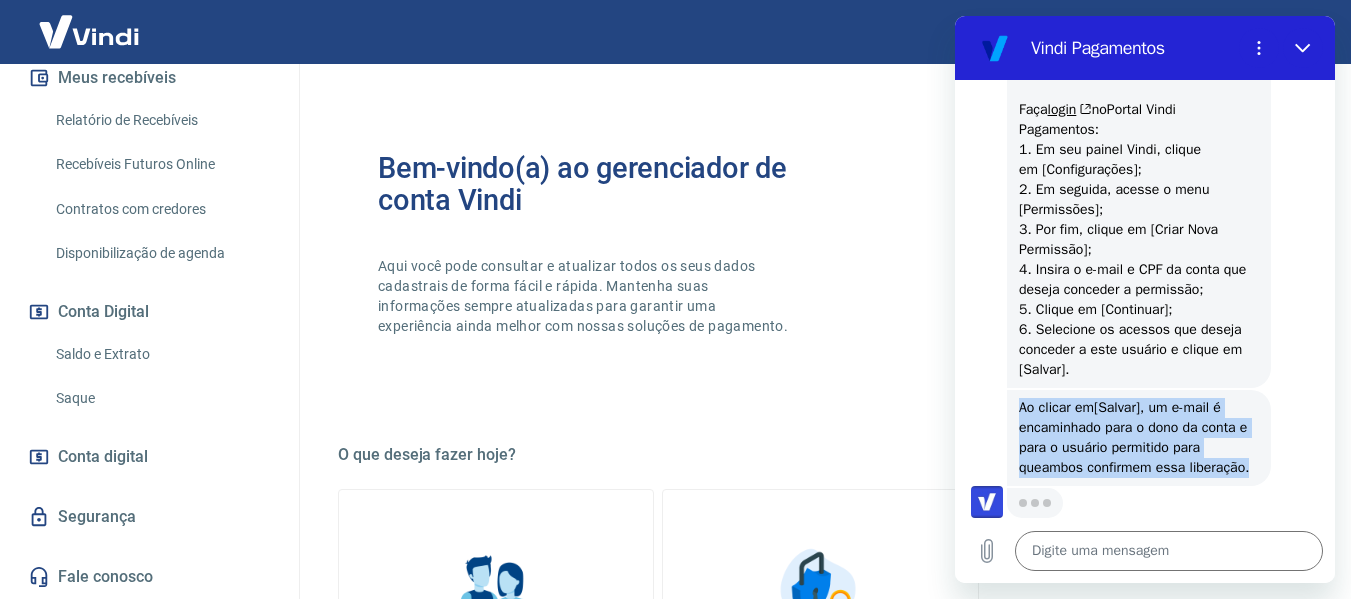 drag, startPoint x: 1022, startPoint y: 388, endPoint x: 1206, endPoint y: 477, distance: 204.39423 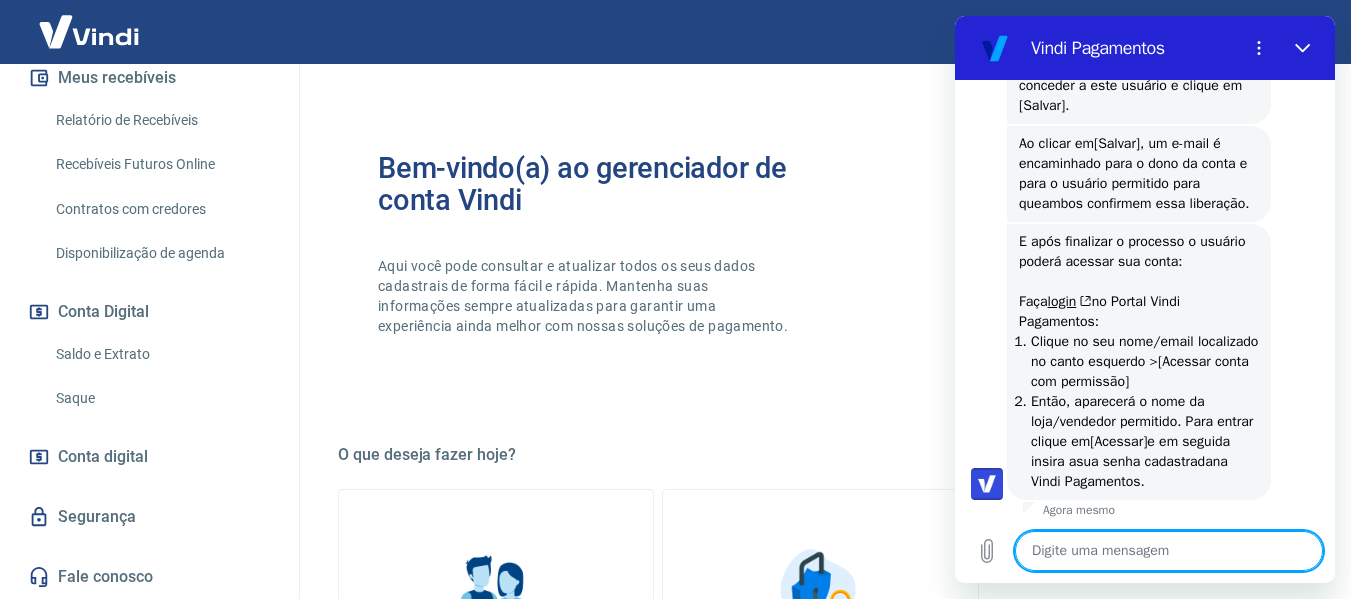 scroll, scrollTop: 2474, scrollLeft: 0, axis: vertical 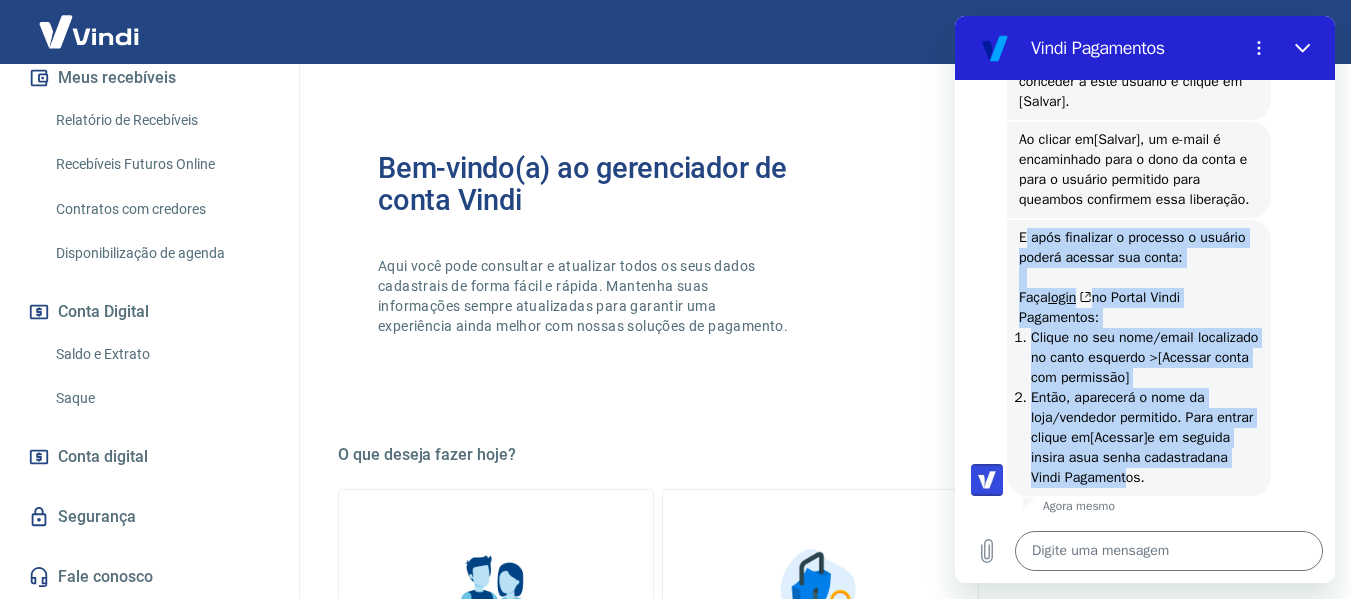 drag, startPoint x: 1025, startPoint y: 217, endPoint x: 1215, endPoint y: 494, distance: 335.90027 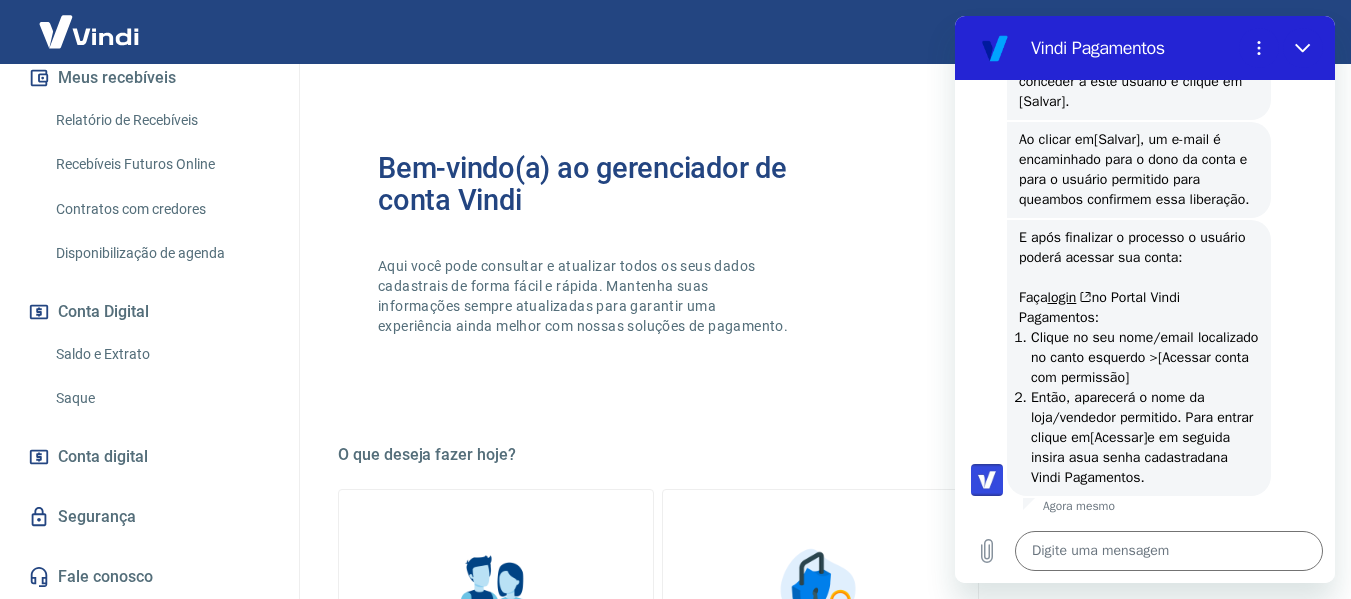 click on "Então, aparecerá o nome da loja/vendedor permitido. Para entrar clique em  [Acessar]  e em seguida insira a  sua senha cadastrada  na Vindi Pagamentos." at bounding box center (1145, 438) 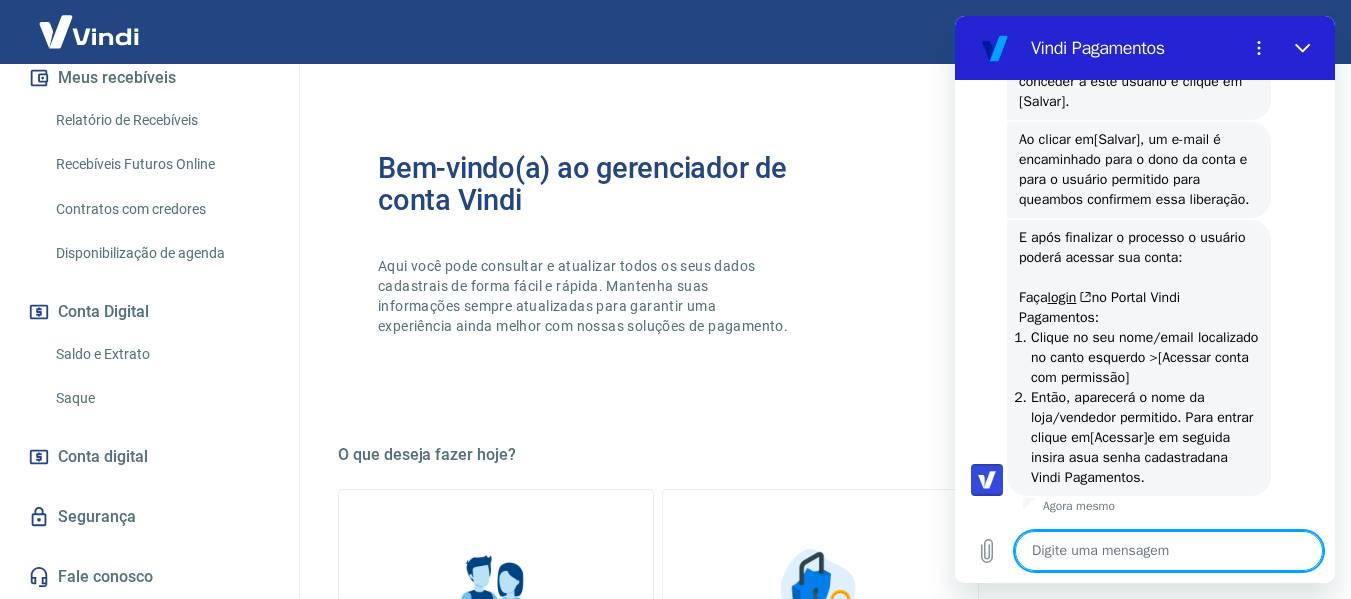 click at bounding box center (1169, 551) 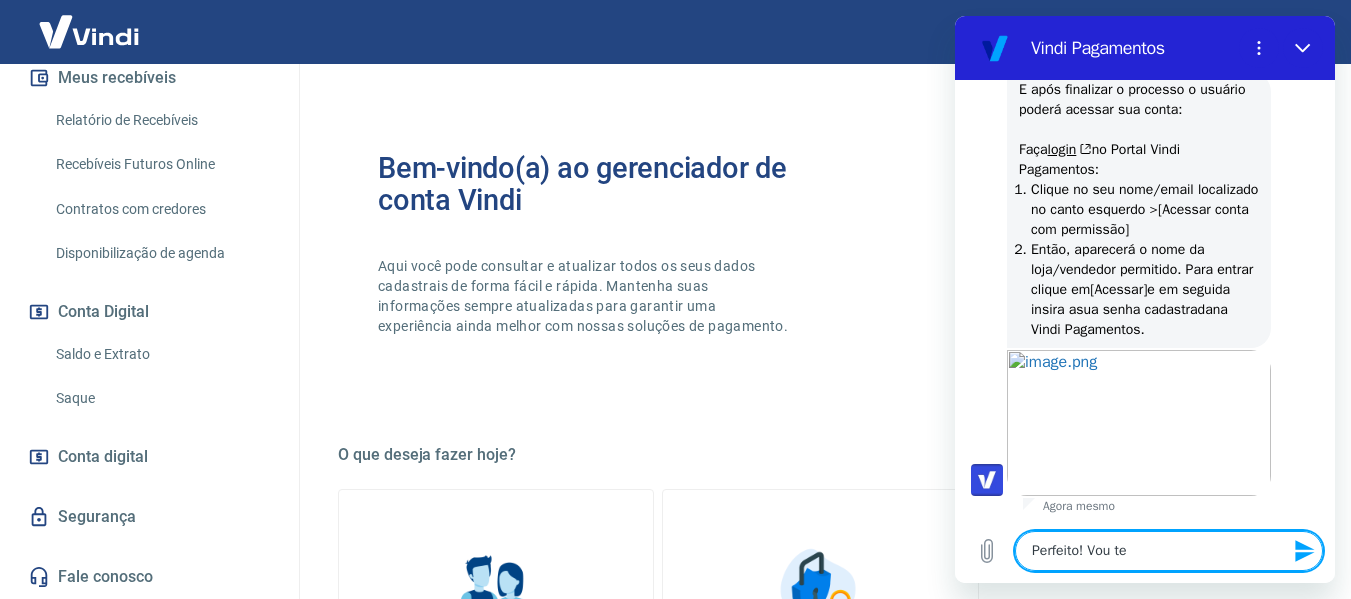 scroll, scrollTop: 2622, scrollLeft: 0, axis: vertical 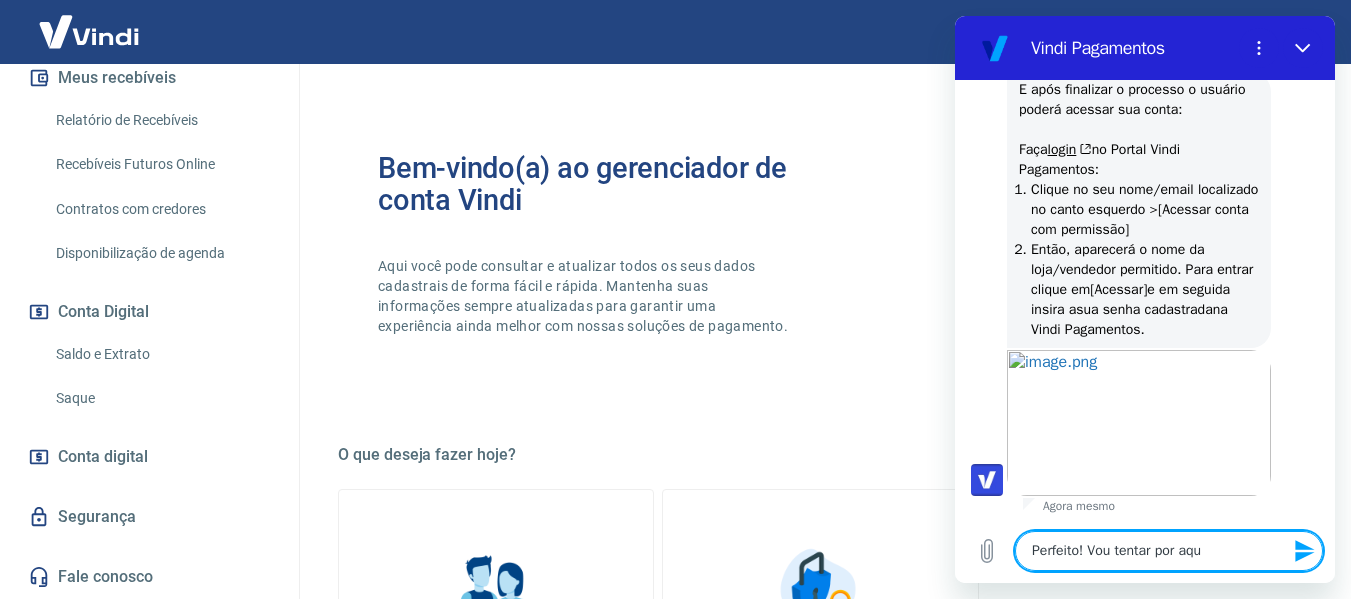 type on "Perfeito! Vou tentar por aqui" 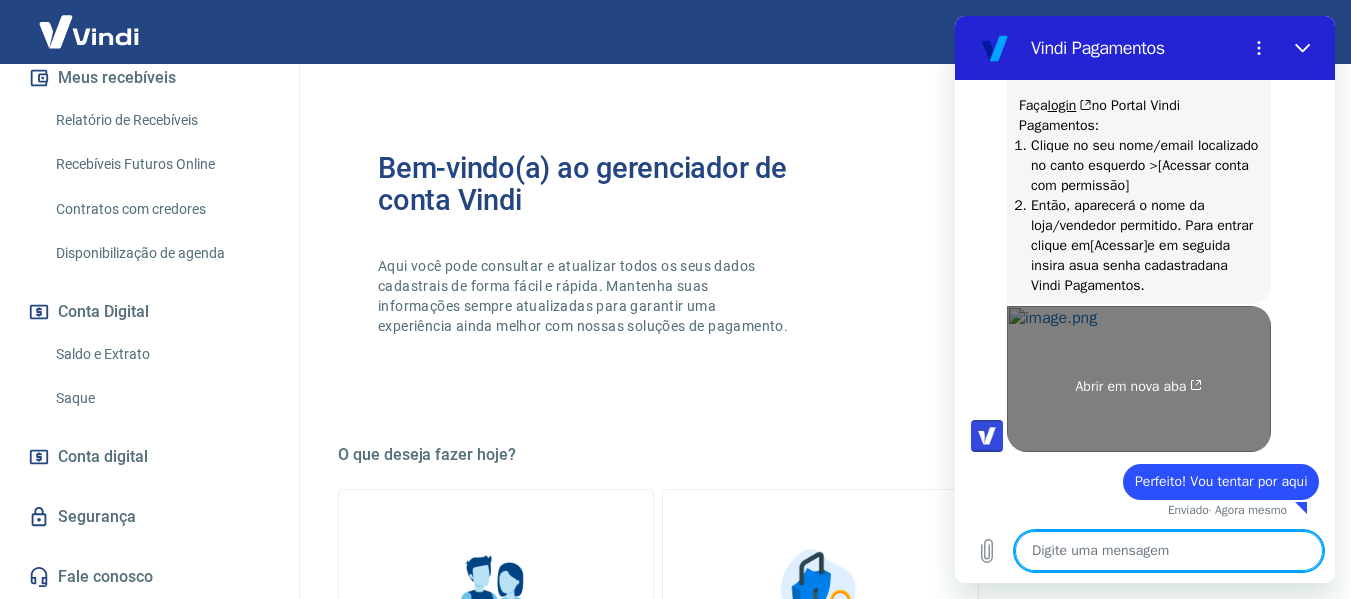 scroll, scrollTop: 2670, scrollLeft: 0, axis: vertical 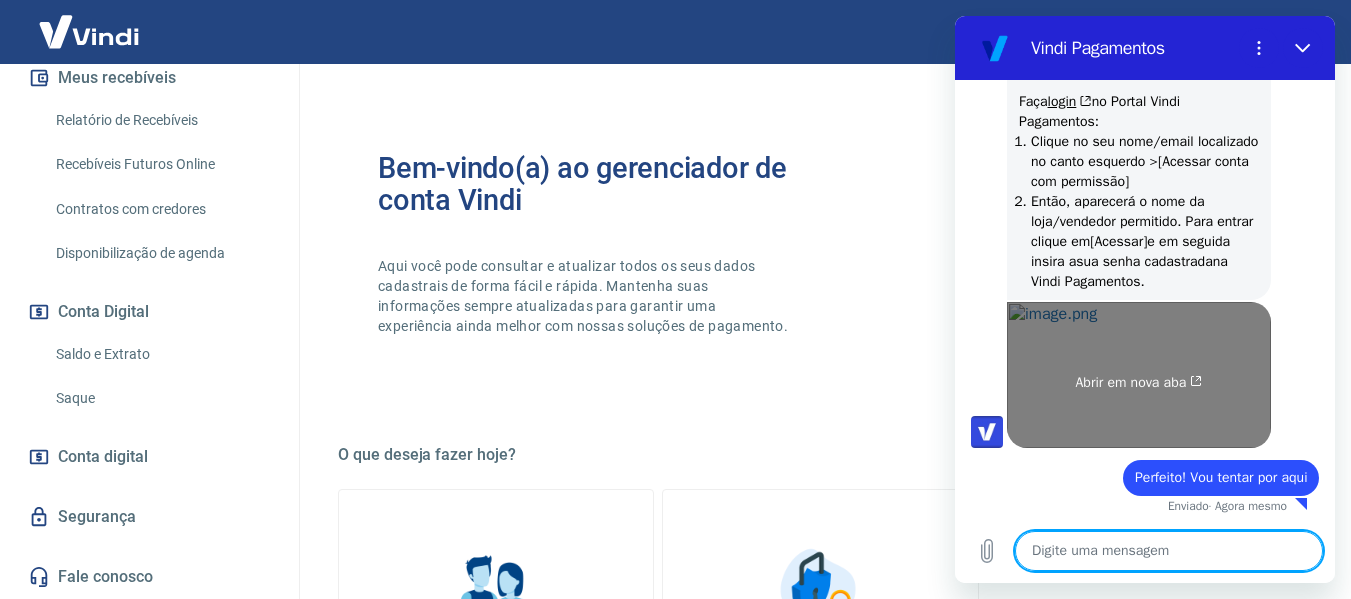 click on "Abrir em nova aba" at bounding box center (1139, 375) 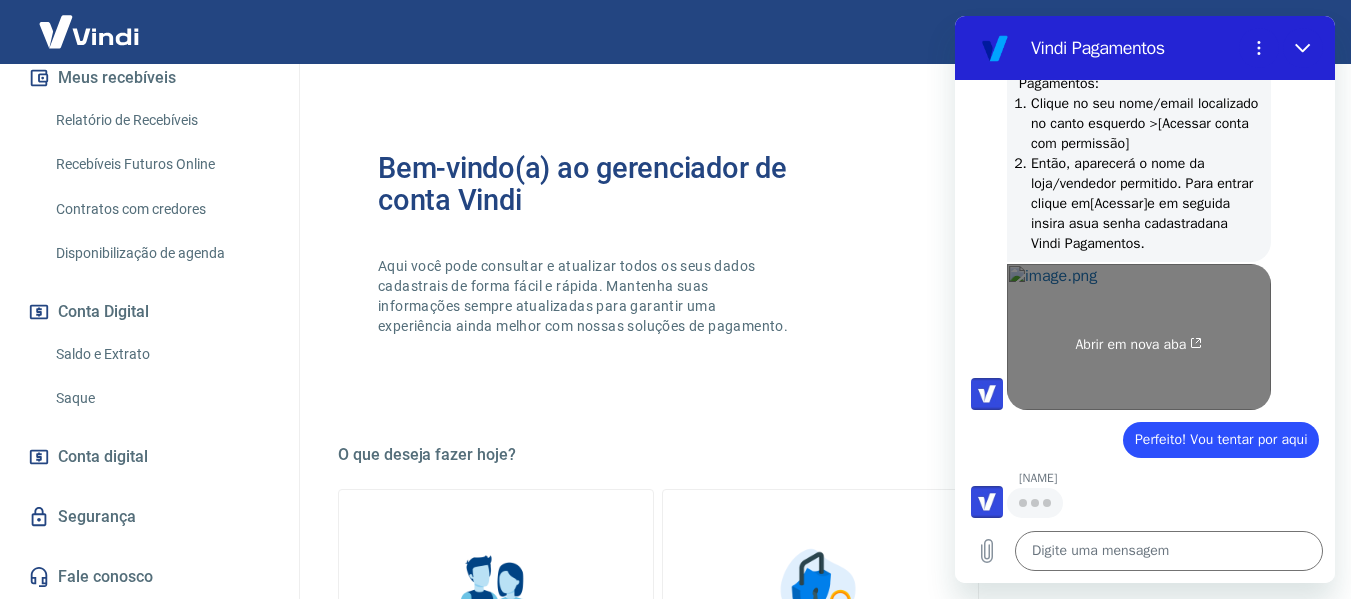 scroll, scrollTop: 2708, scrollLeft: 0, axis: vertical 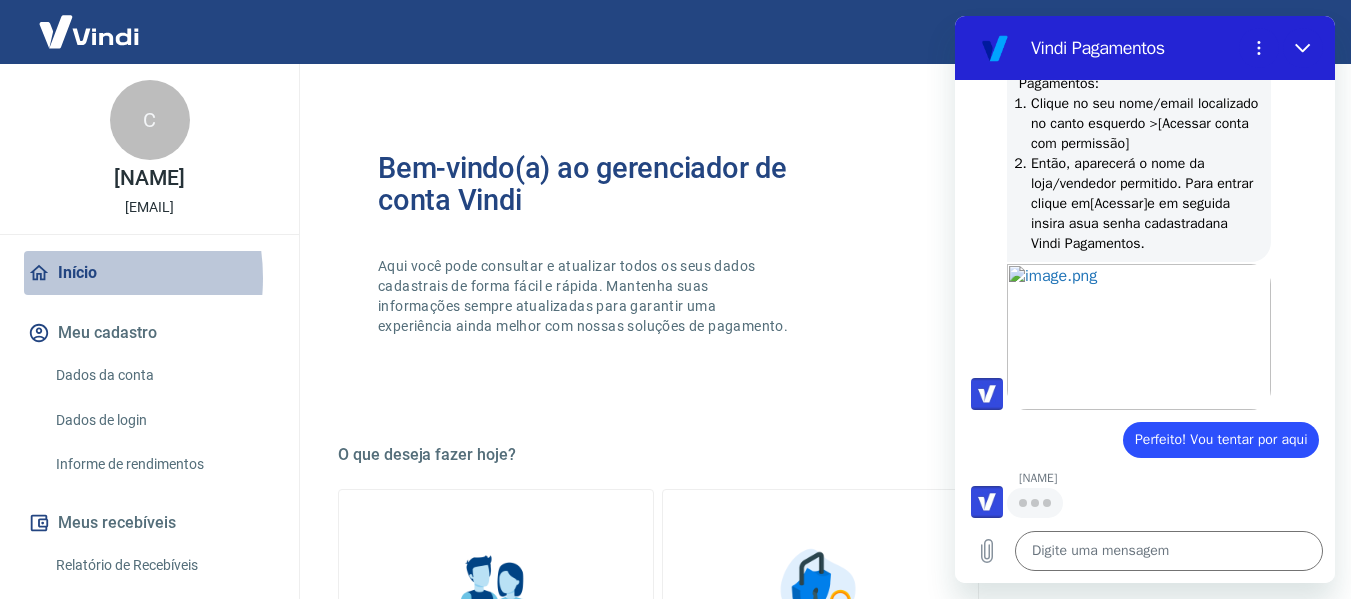 click on "Início" at bounding box center [149, 273] 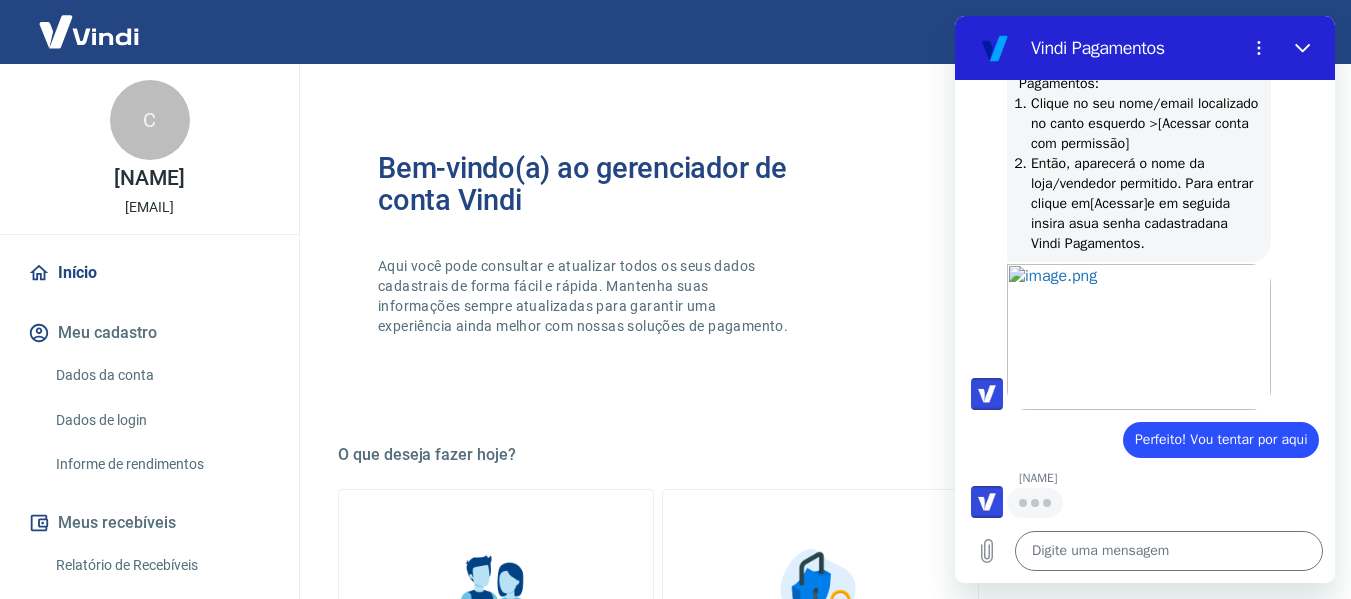 click at bounding box center (89, 31) 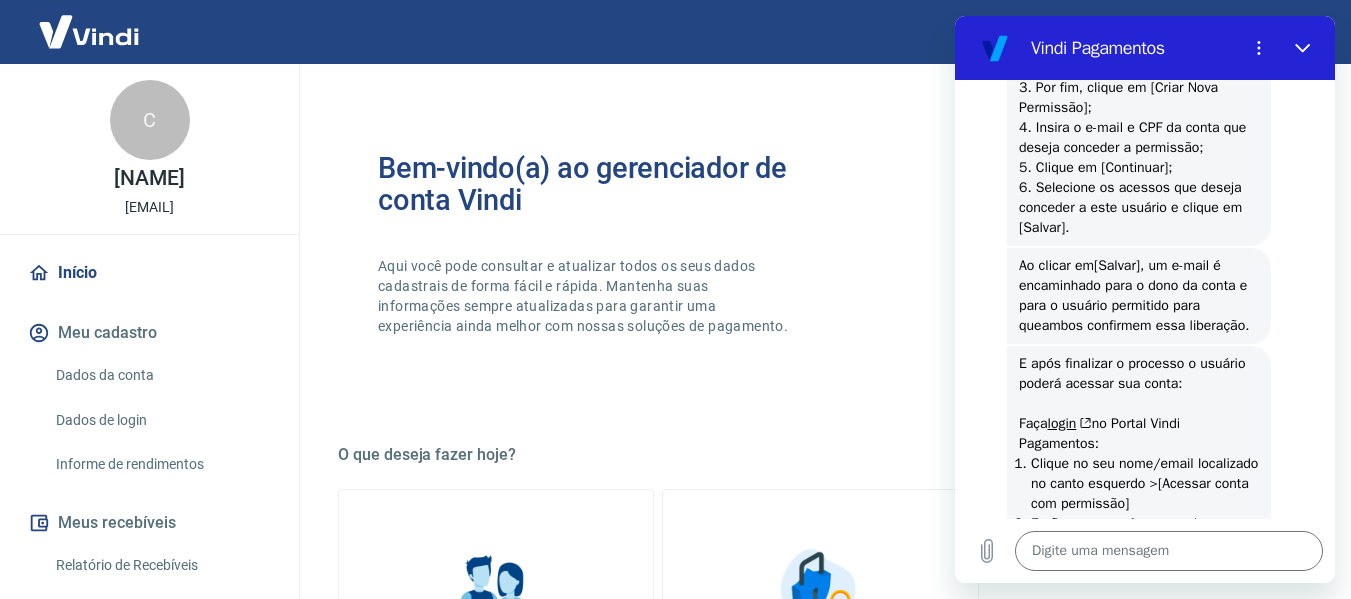 scroll, scrollTop: 1808, scrollLeft: 0, axis: vertical 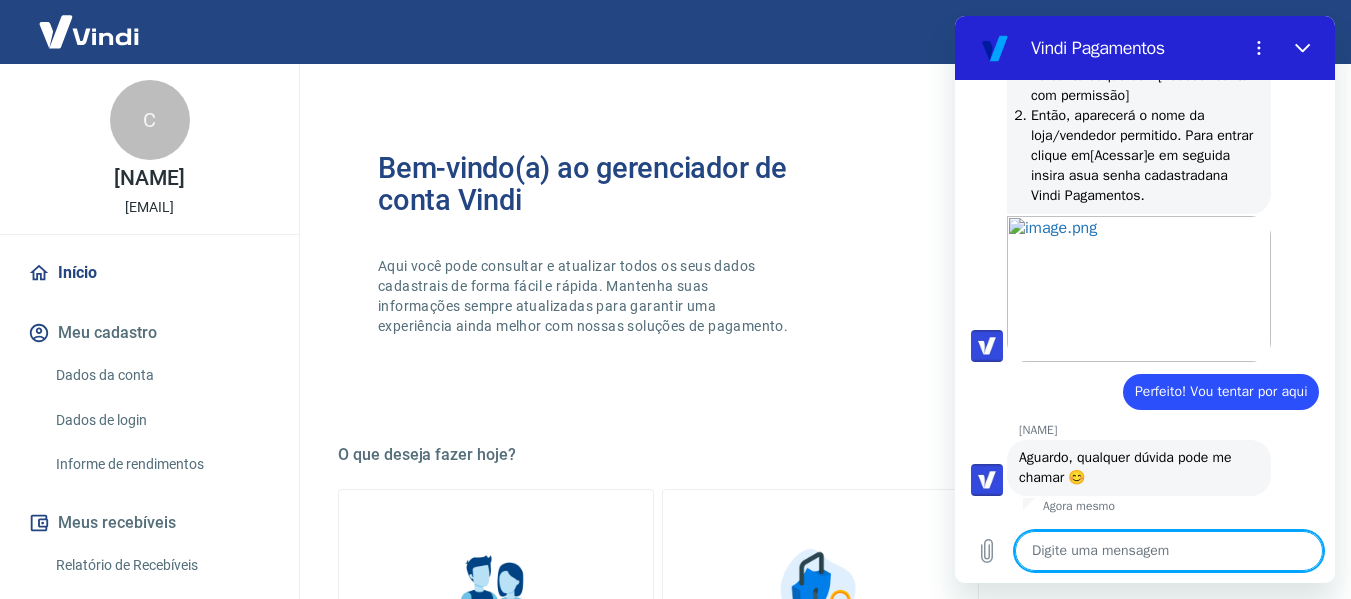 drag, startPoint x: 1020, startPoint y: 312, endPoint x: 1235, endPoint y: 194, distance: 245.25293 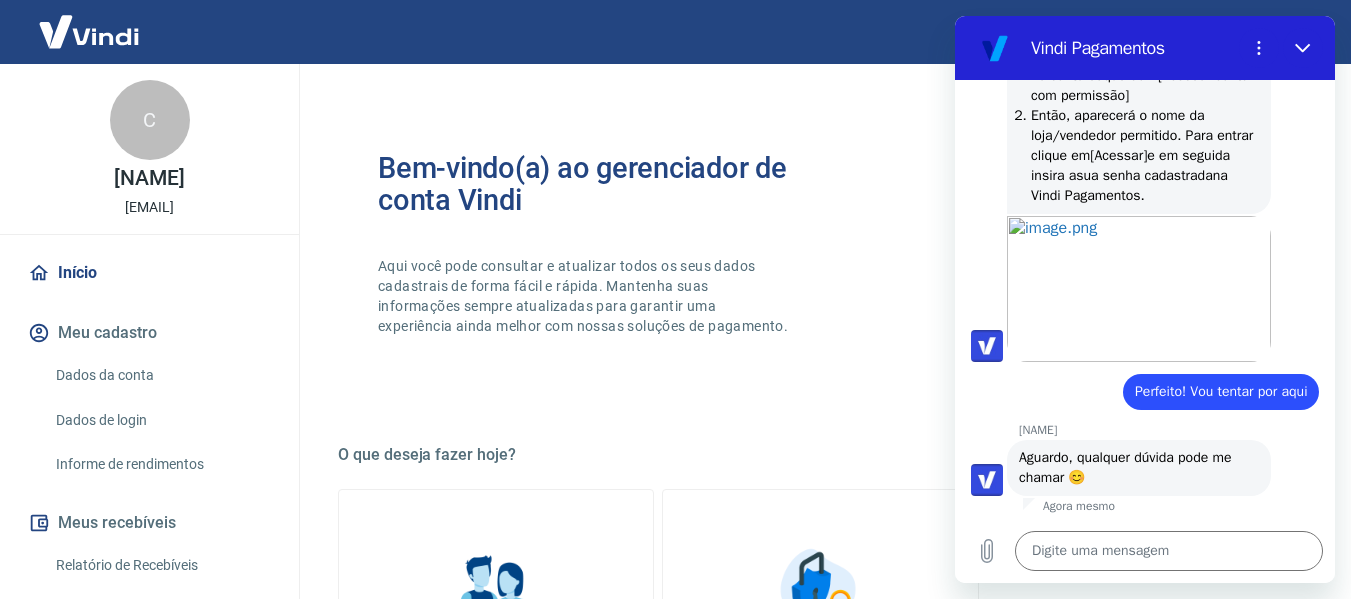 drag, startPoint x: 1248, startPoint y: 195, endPoint x: 1220, endPoint y: 190, distance: 28.442924 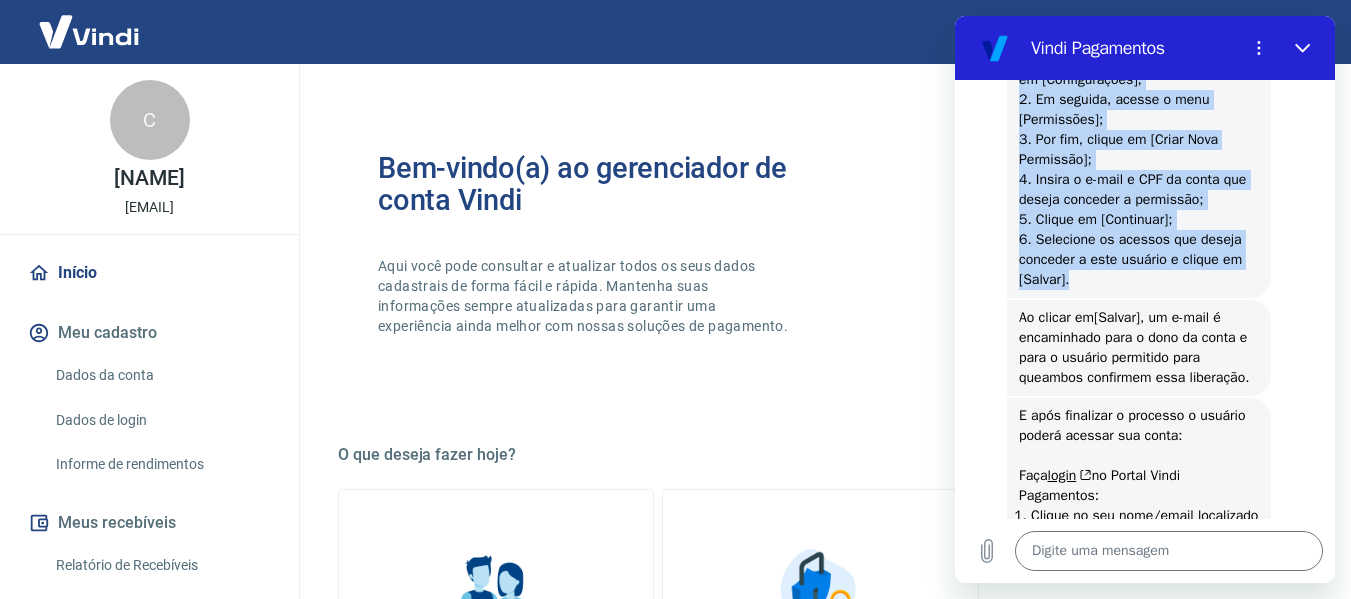 scroll, scrollTop: 2456, scrollLeft: 0, axis: vertical 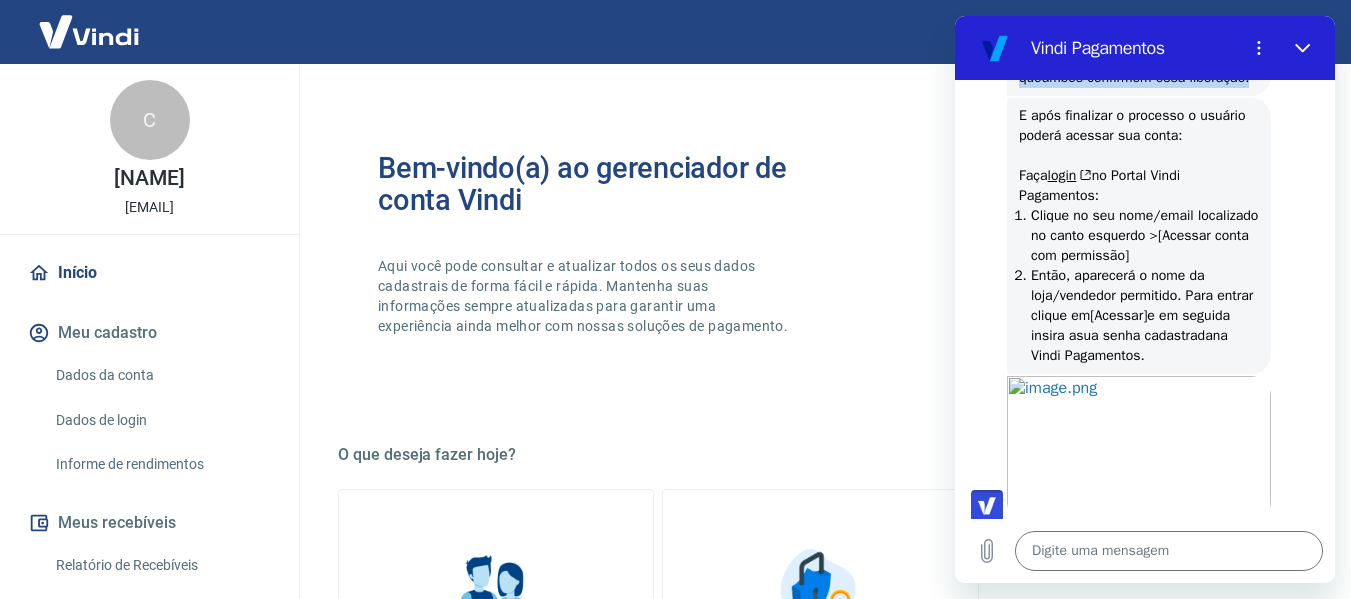 drag, startPoint x: 1018, startPoint y: 259, endPoint x: 1202, endPoint y: 193, distance: 195.4789 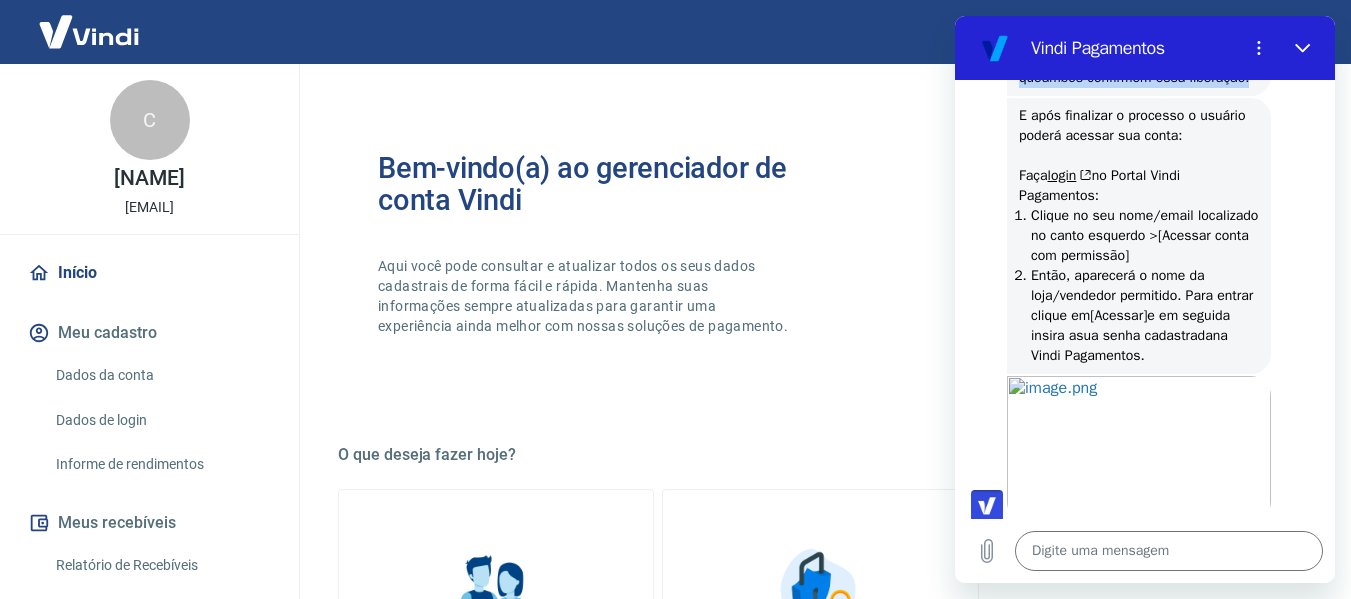 click on "12:39 diz: Boa tarde! Como dar acesso a outro colaborador? Enviado · 12:39 Vindi Vindi diz: Olá, [NAME]! Qual a sua dúvida? 🤔 12:39 13:18 diz: cadastro de novo colaborador. É possivel? Enviado · 13:18 Vindi Vindi diz: Olá, [NAME]! Qual a sua dúvida? 🤔 13:18 diz: Alteração de Dados Cadastrais Enviado · 13:18 Vindi Vindi diz: O processo para alterar os dados bancários de seu cadastro é super simples, basta seguir o passo a passo abaixo: 1. Dentro de seu painel Vindi, clique em [Minha Conta]; 3. Em seguida, clique em [Editar dados da conta]; 4. Você será redirecionado para o portal MyAccount, onde deverá acessar [Conta bancária]; 5. Em seguida, clique no ícone [Editar conta bancária]; 6. Para finalizar a alteração, clique em 'Salvar'. 13:18 Vindi diz: Ainda precisa de ajuda? 13:18 diz: Sim Enviado · 13:18 Vindi Vindi diz: Olá, [NAME]! Qual a sua dúvida? 🤔" at bounding box center [1145, 299] 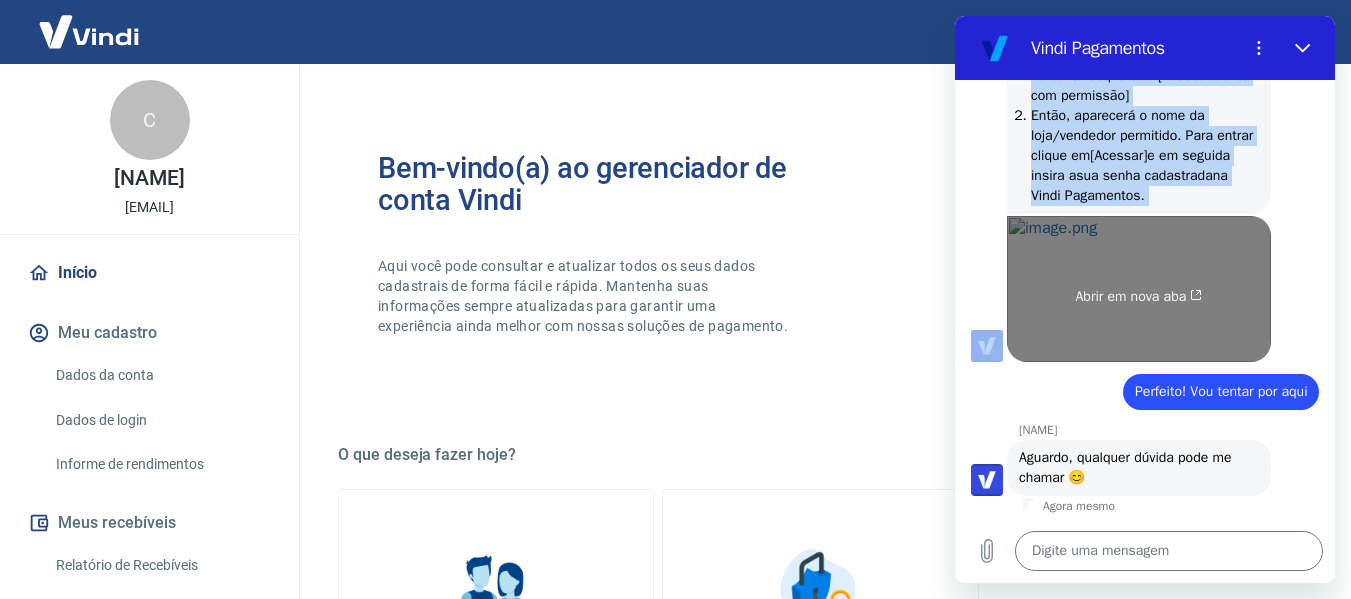 scroll, scrollTop: 2756, scrollLeft: 0, axis: vertical 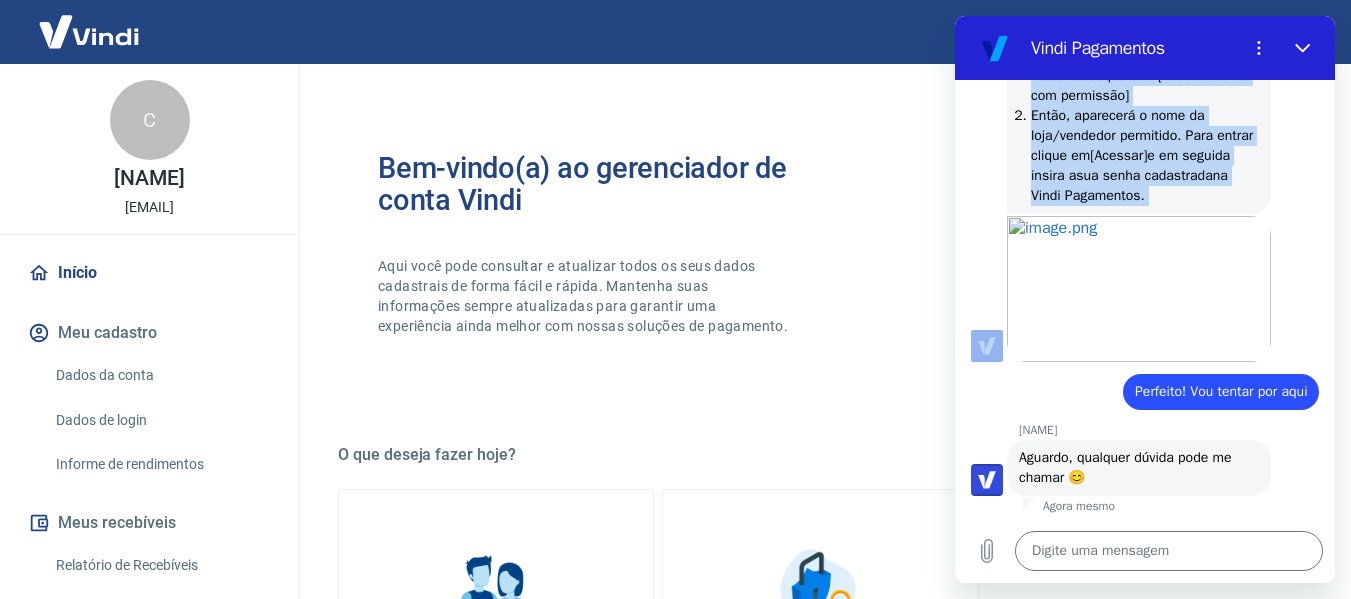 drag, startPoint x: 1021, startPoint y: 237, endPoint x: 1247, endPoint y: 188, distance: 231.25095 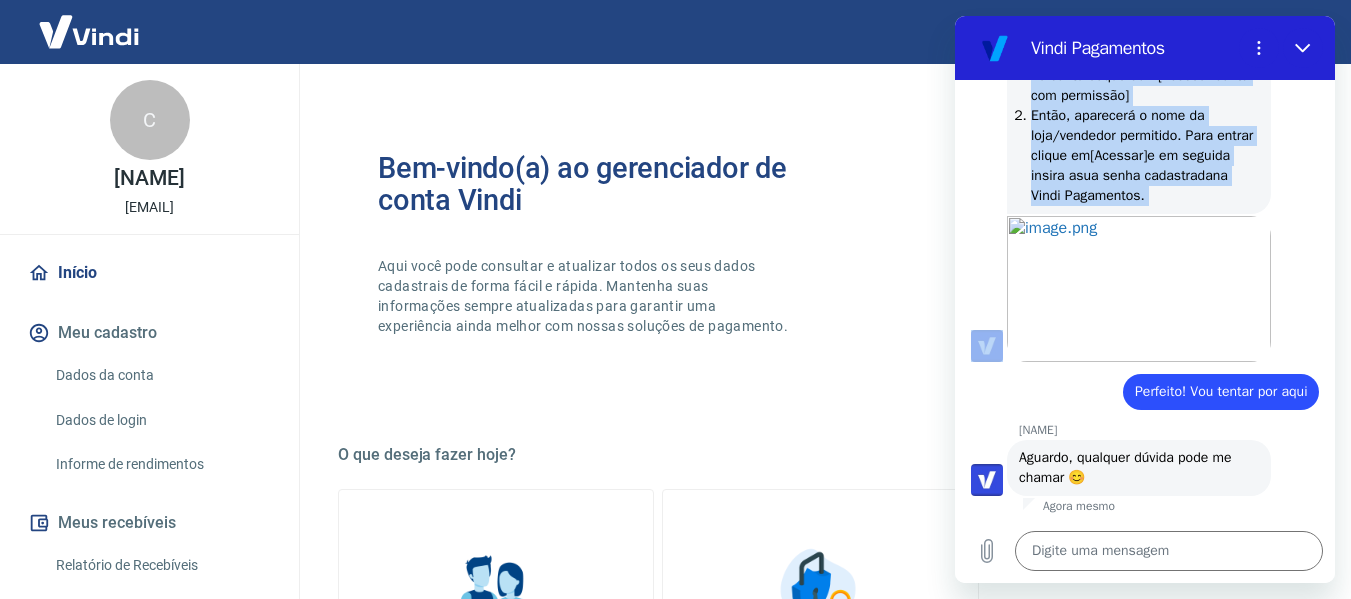 copy on "E após finalizar o processo o usuário poderá acessar sua conta:   Faça  login  no Portal Vindi Pagamentos: Clique no seu nome/email localizado no canto esquerdo  >  [Acessar conta com permissão] Então, aparecerá o nome da loja/vendedor permitido. Para entrar clique em  [Acessar]  e em seguida insira a  sua senha cadastrada  na Vindi Pagamentos." 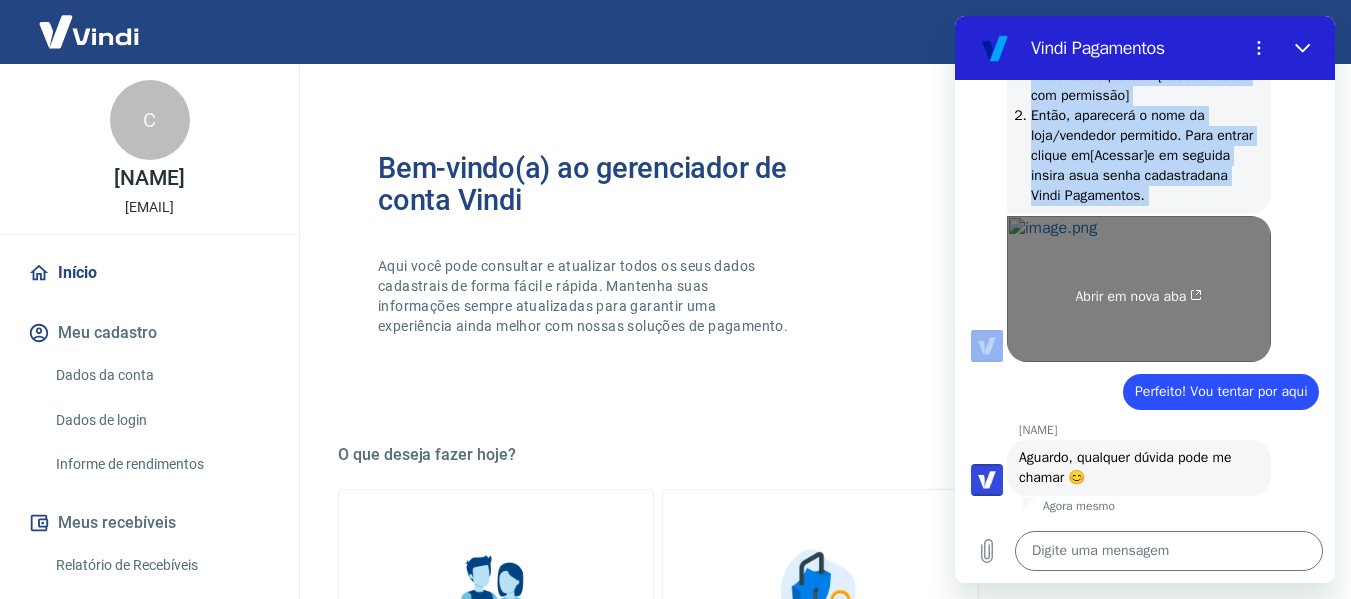click on "Abrir em nova aba" at bounding box center (1139, 289) 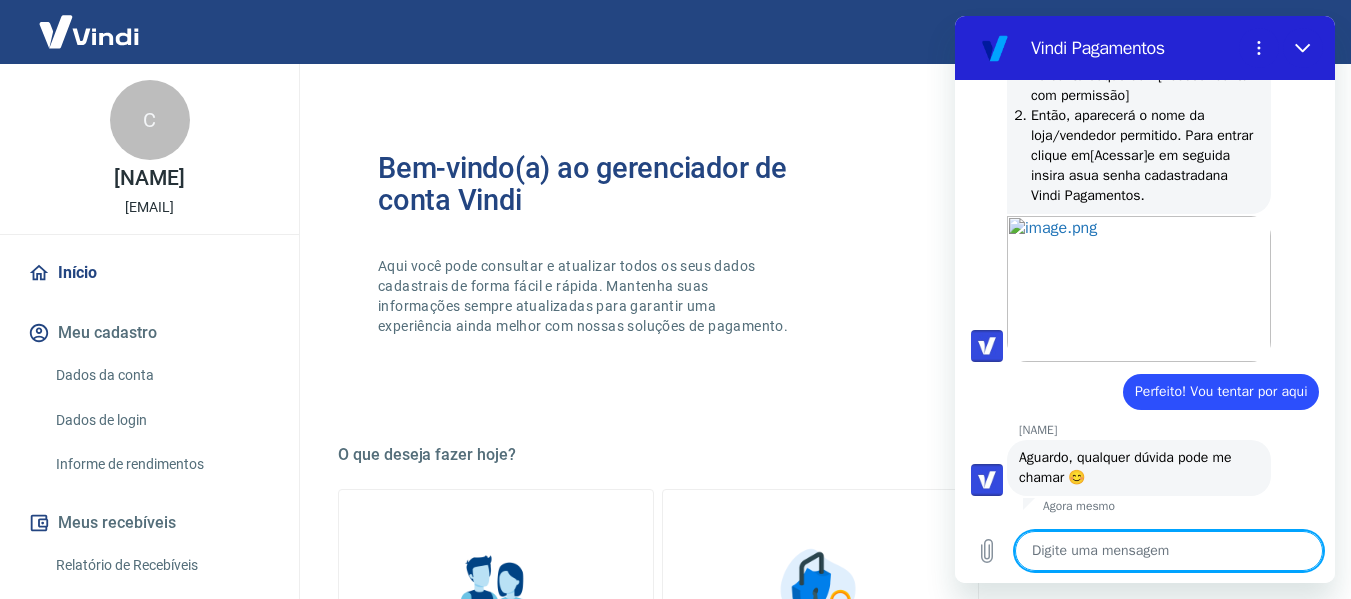 click at bounding box center (1169, 551) 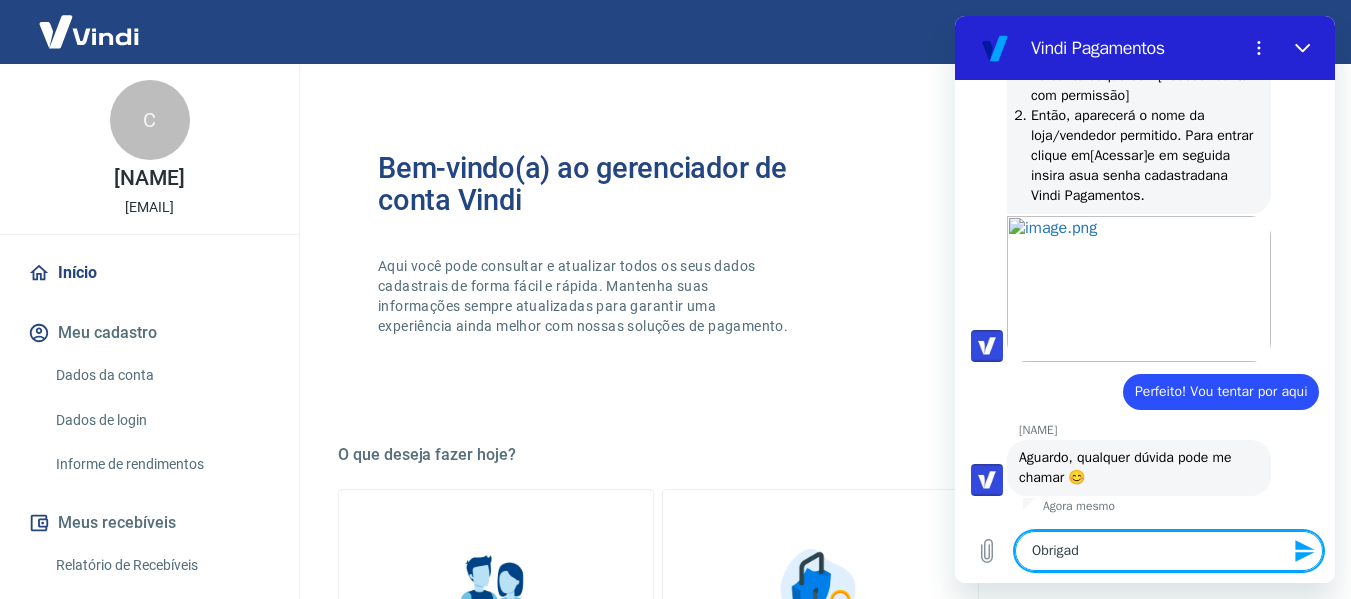 type on "Obrigada" 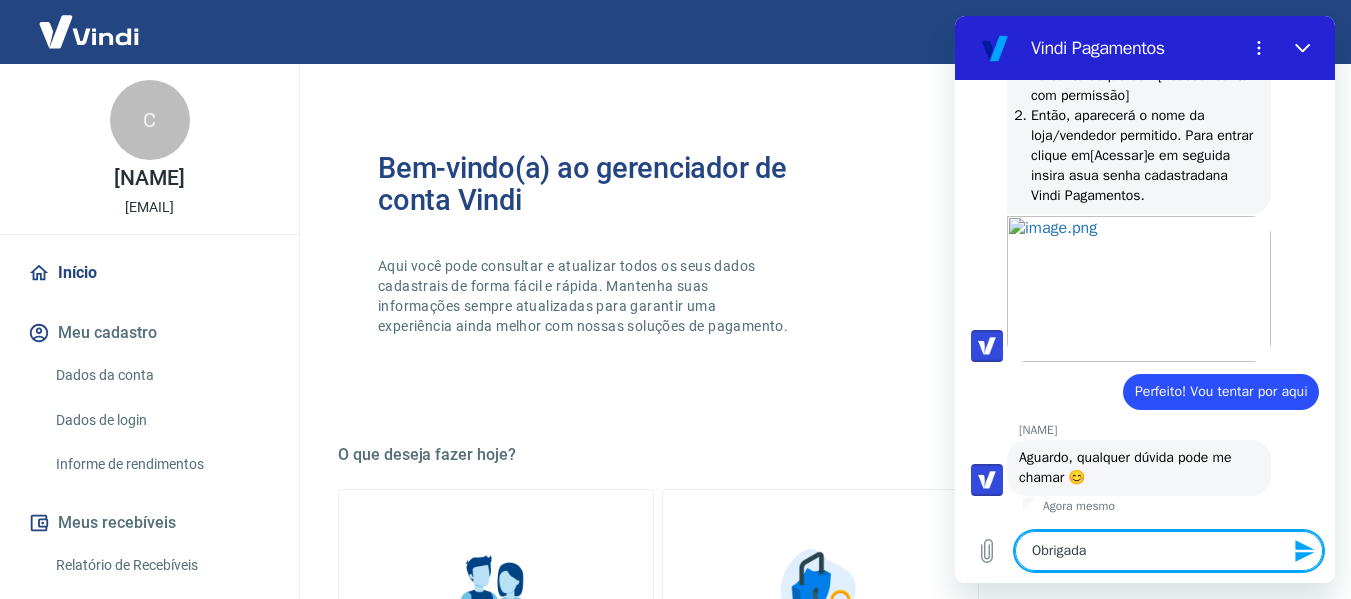 type 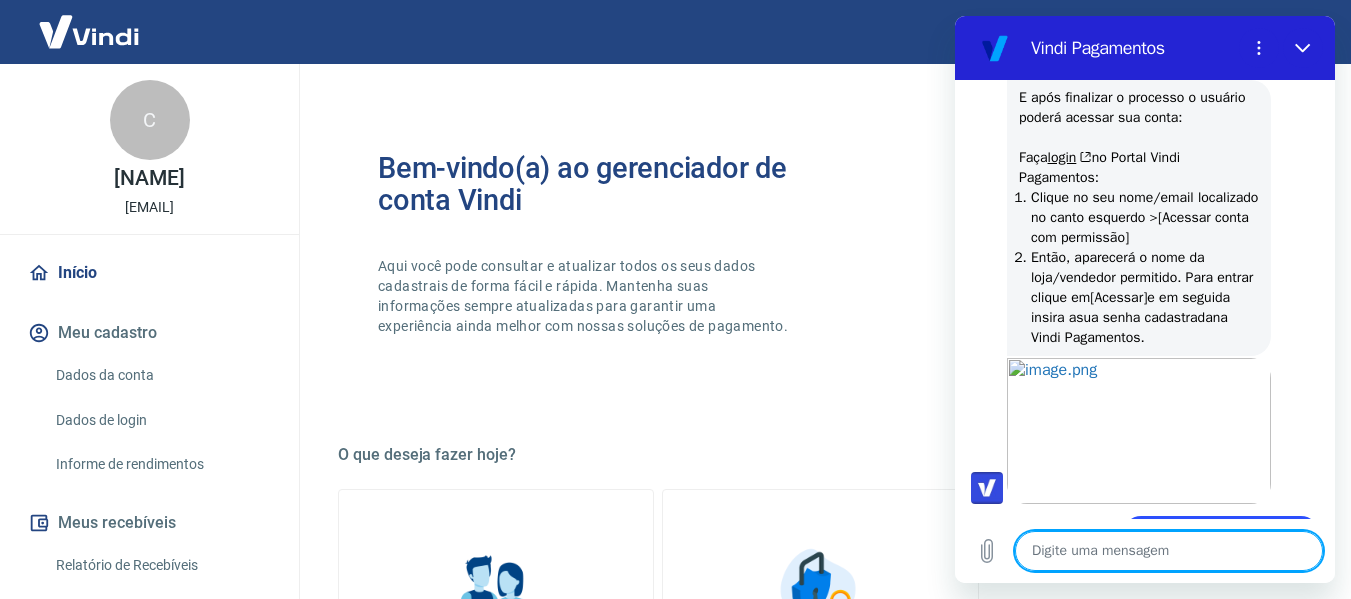 scroll, scrollTop: 2404, scrollLeft: 0, axis: vertical 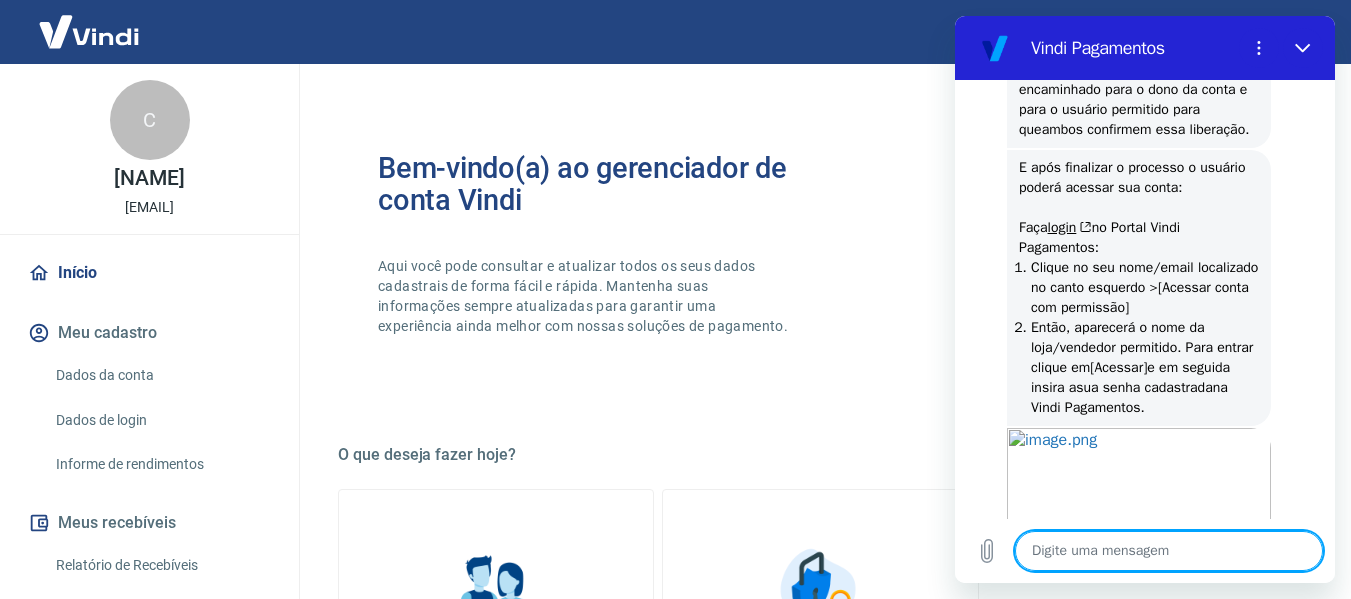 click at bounding box center (89, 31) 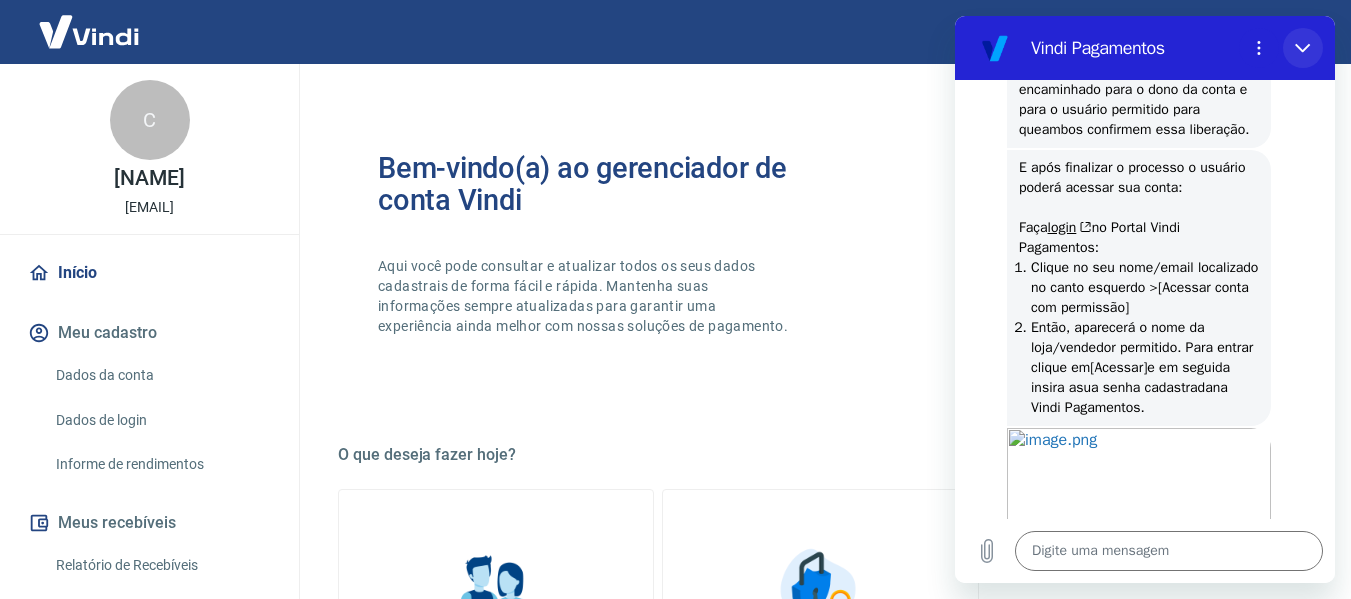 click at bounding box center [1303, 48] 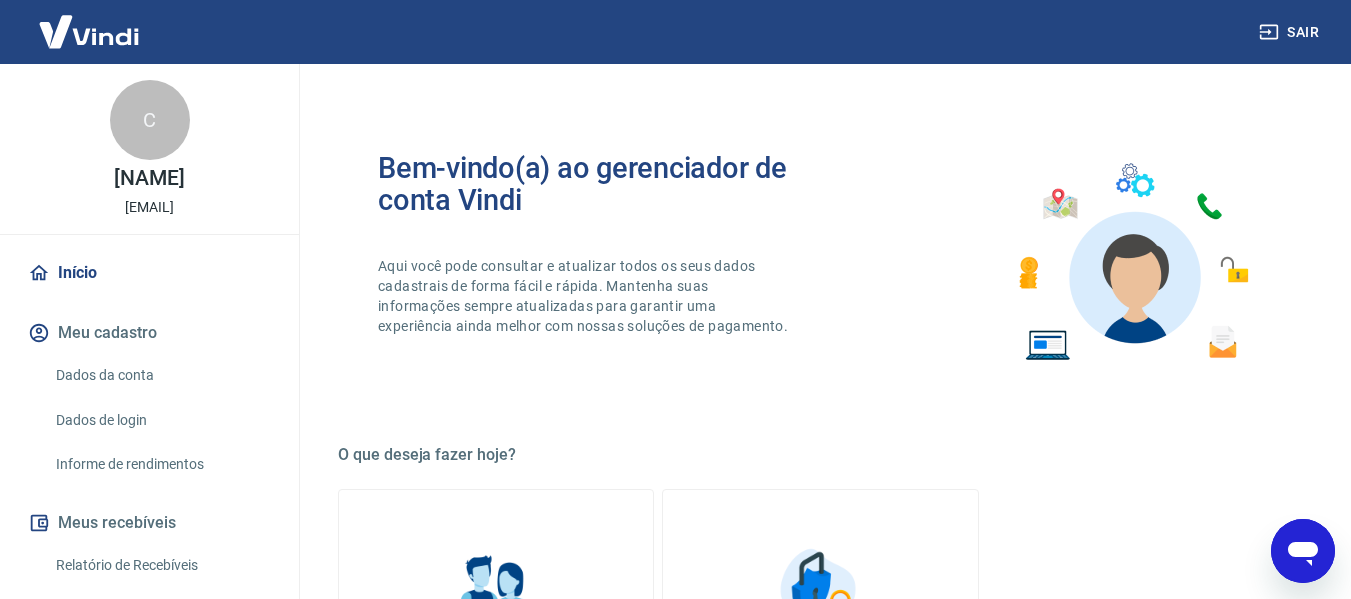 click at bounding box center [89, 31] 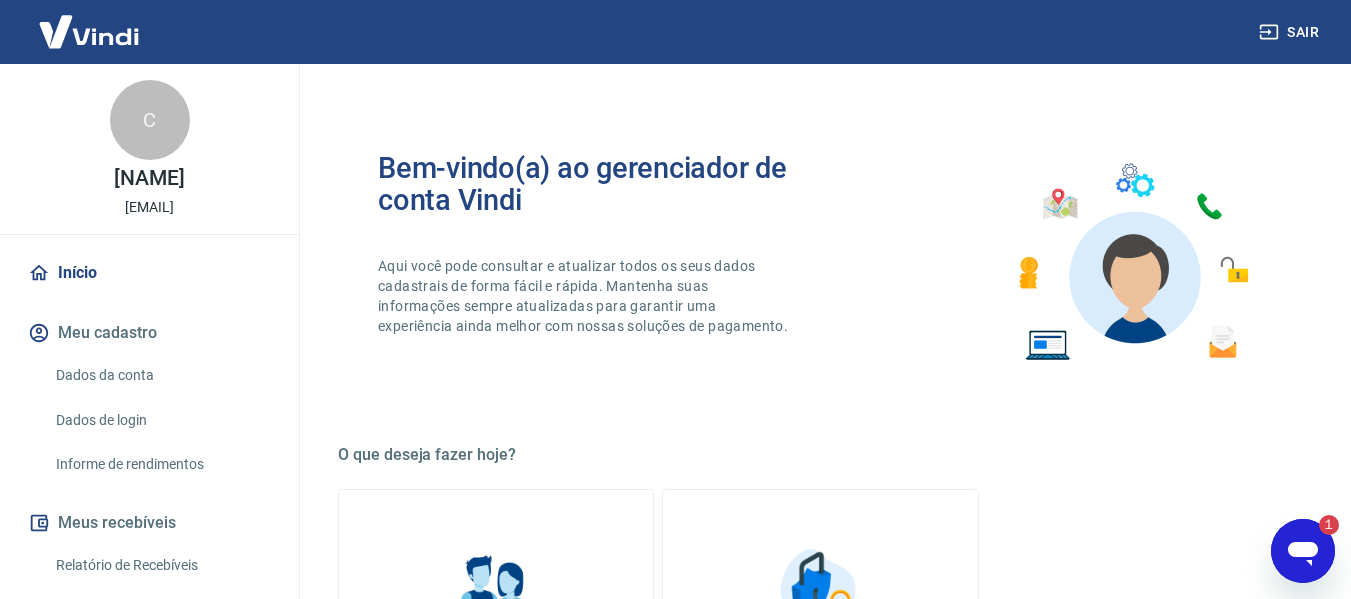 scroll, scrollTop: 0, scrollLeft: 0, axis: both 